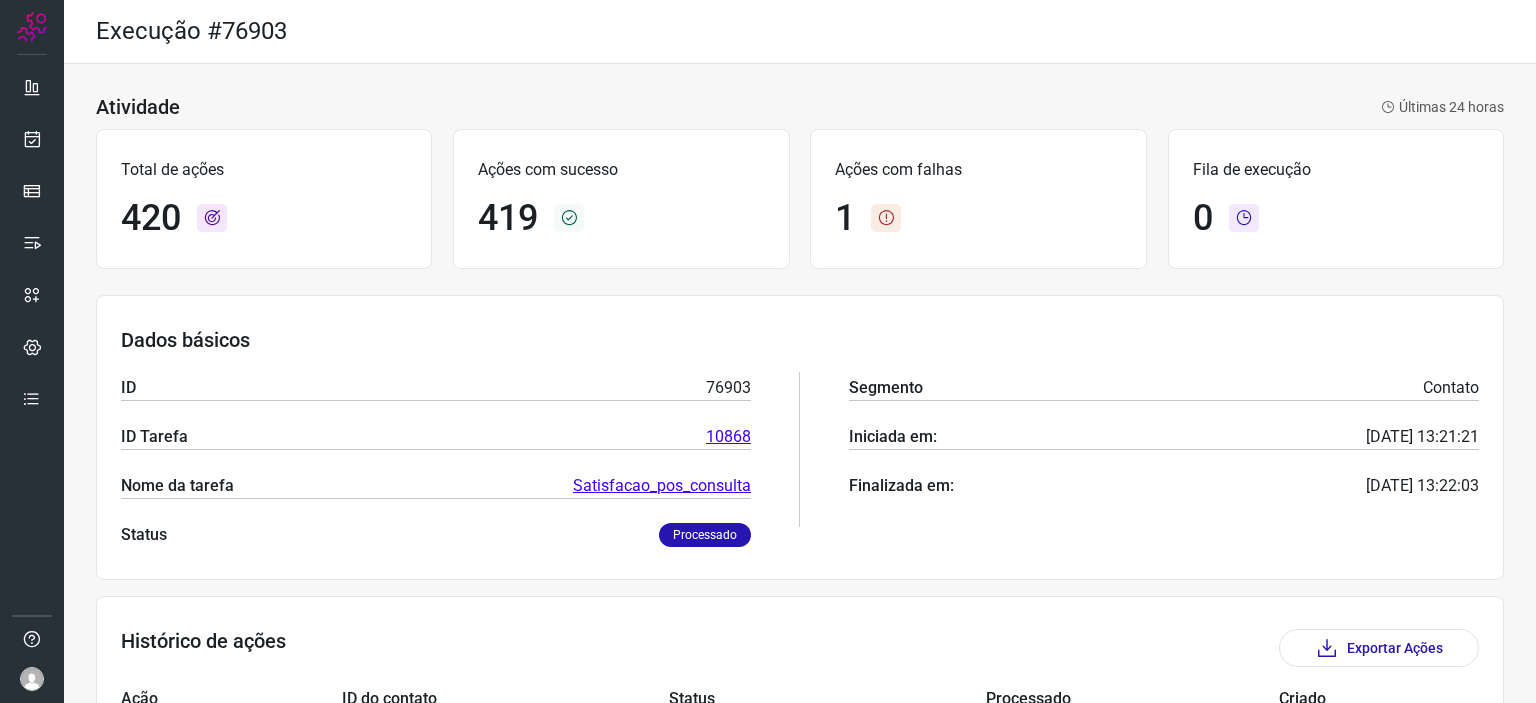 scroll, scrollTop: 0, scrollLeft: 0, axis: both 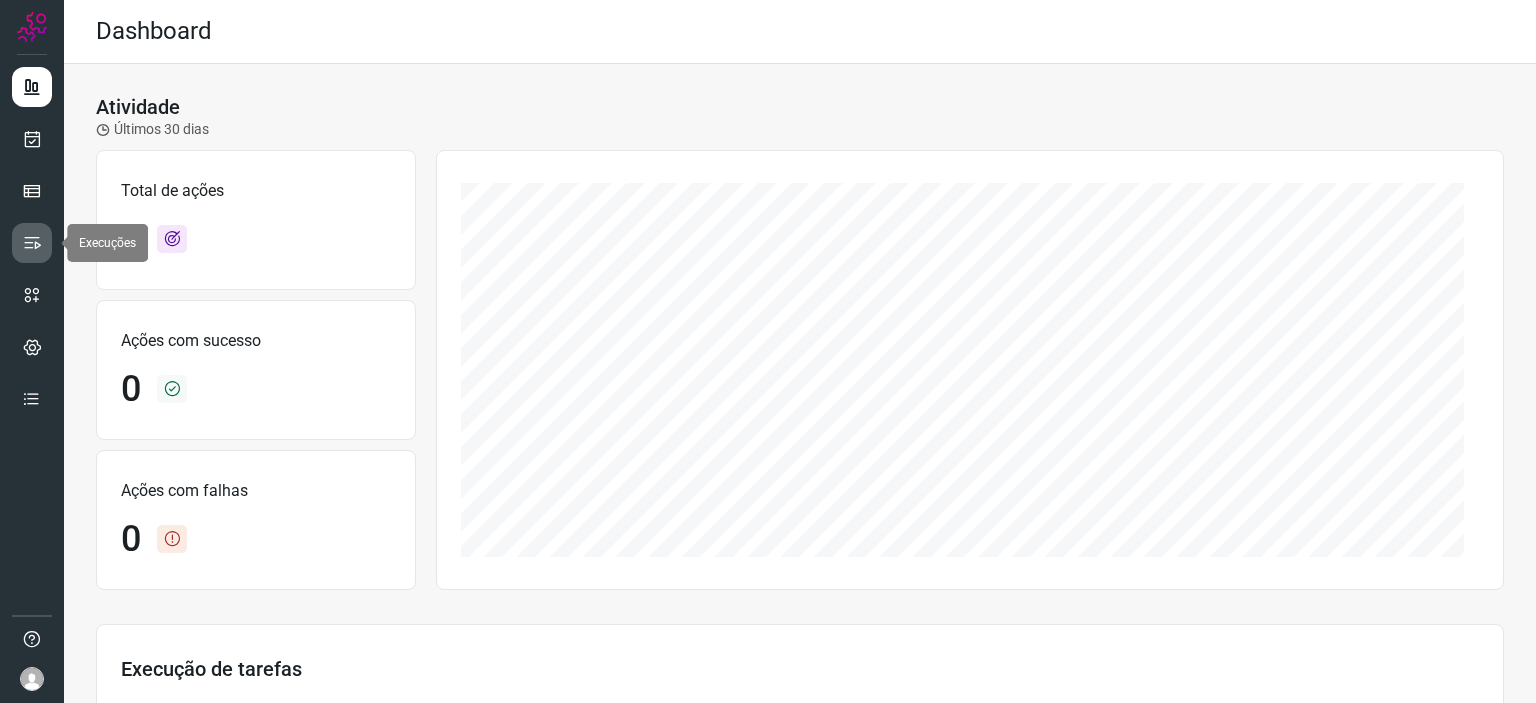 click at bounding box center [32, 243] 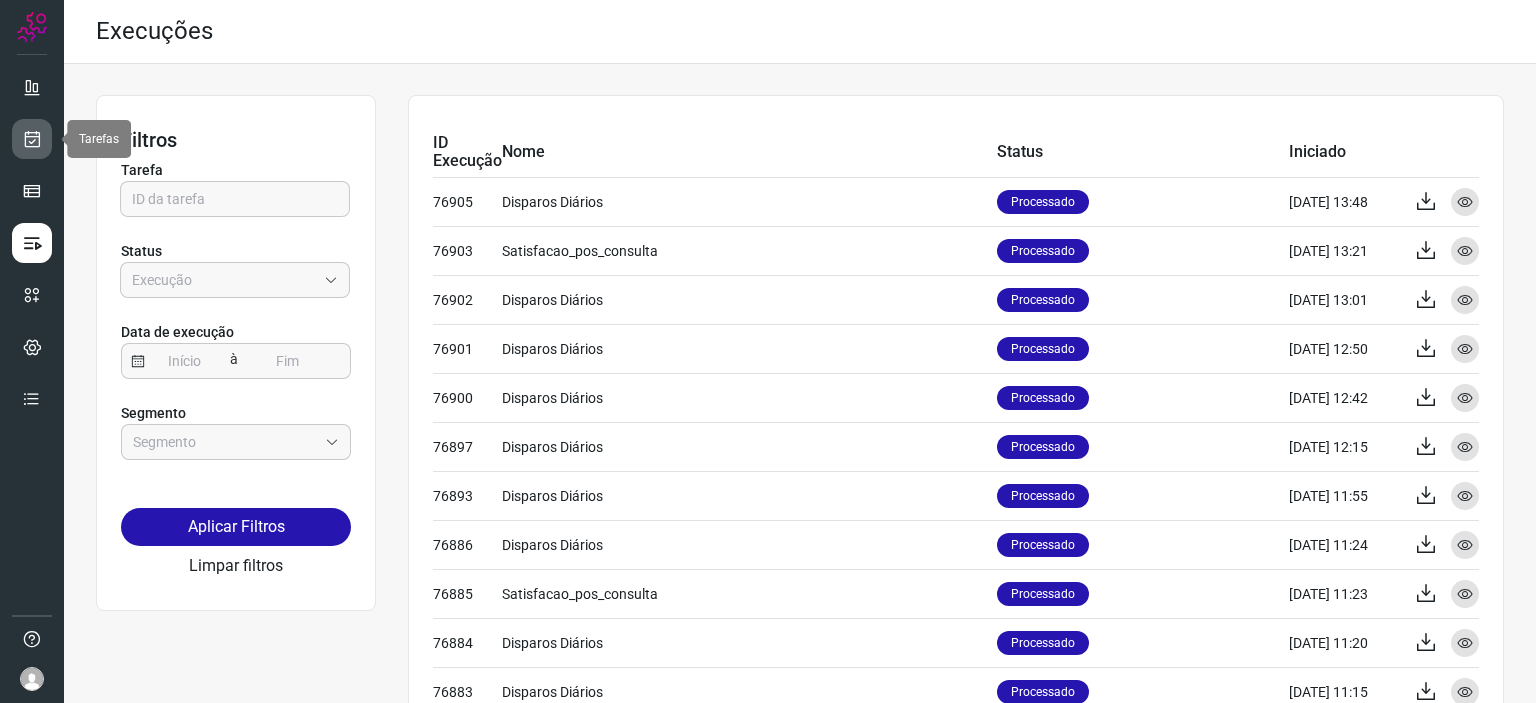 click at bounding box center (32, 139) 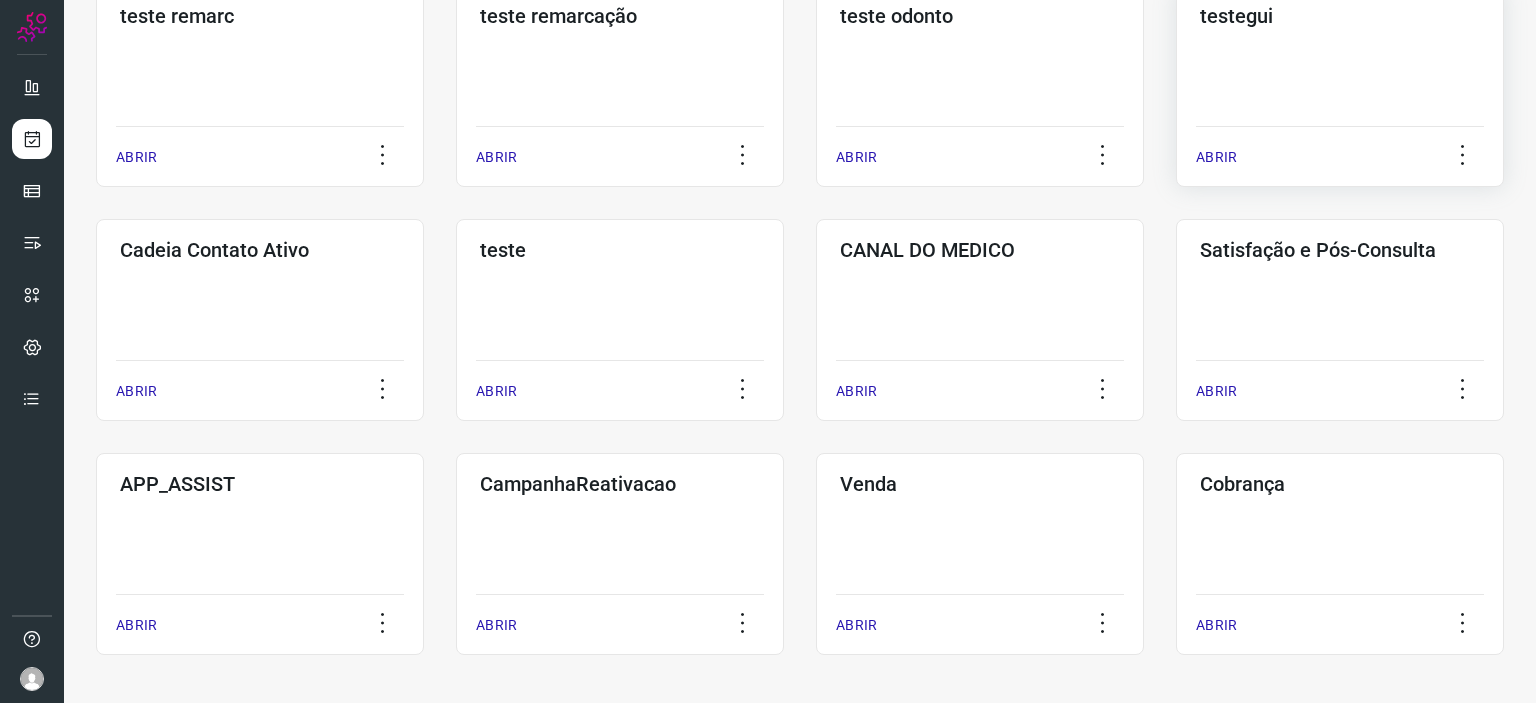 scroll, scrollTop: 409, scrollLeft: 0, axis: vertical 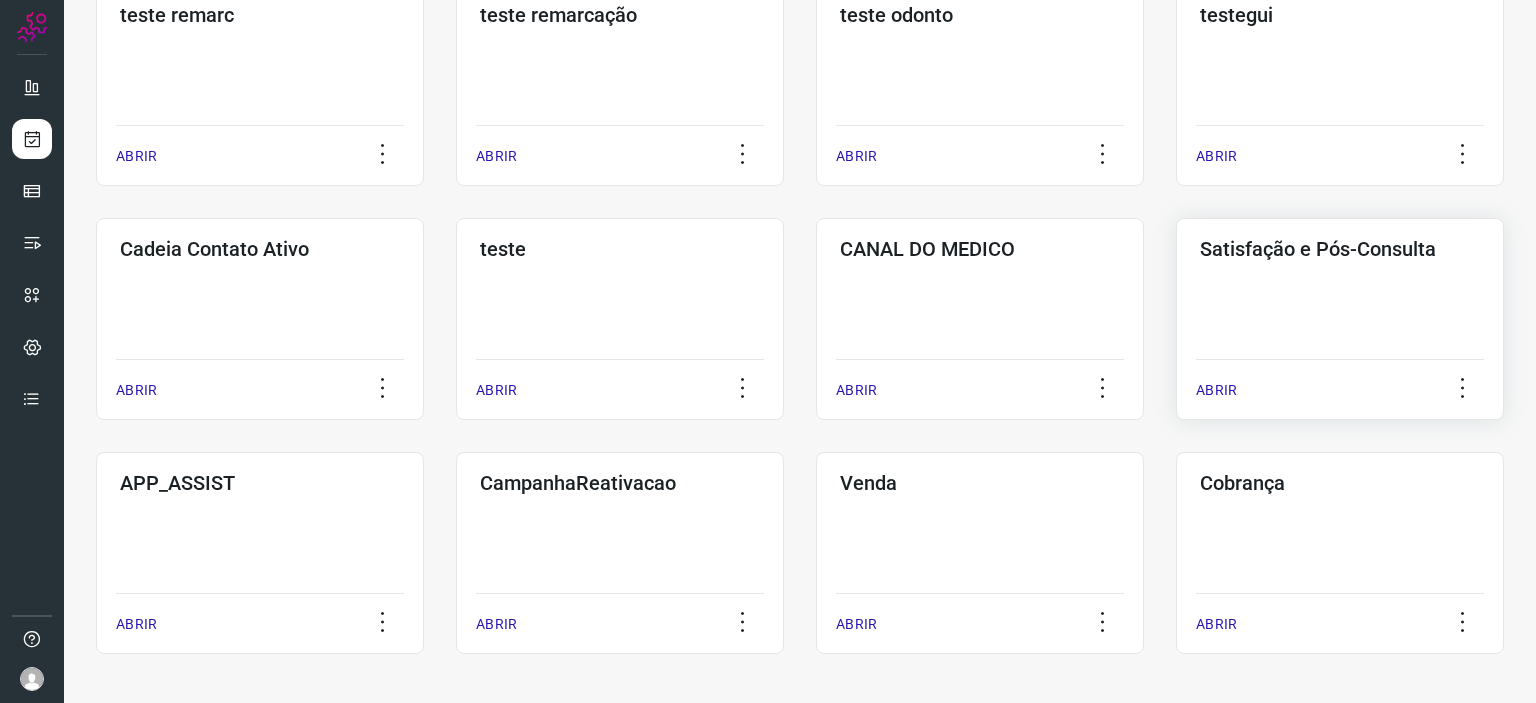 click on "ABRIR" at bounding box center (1340, 384) 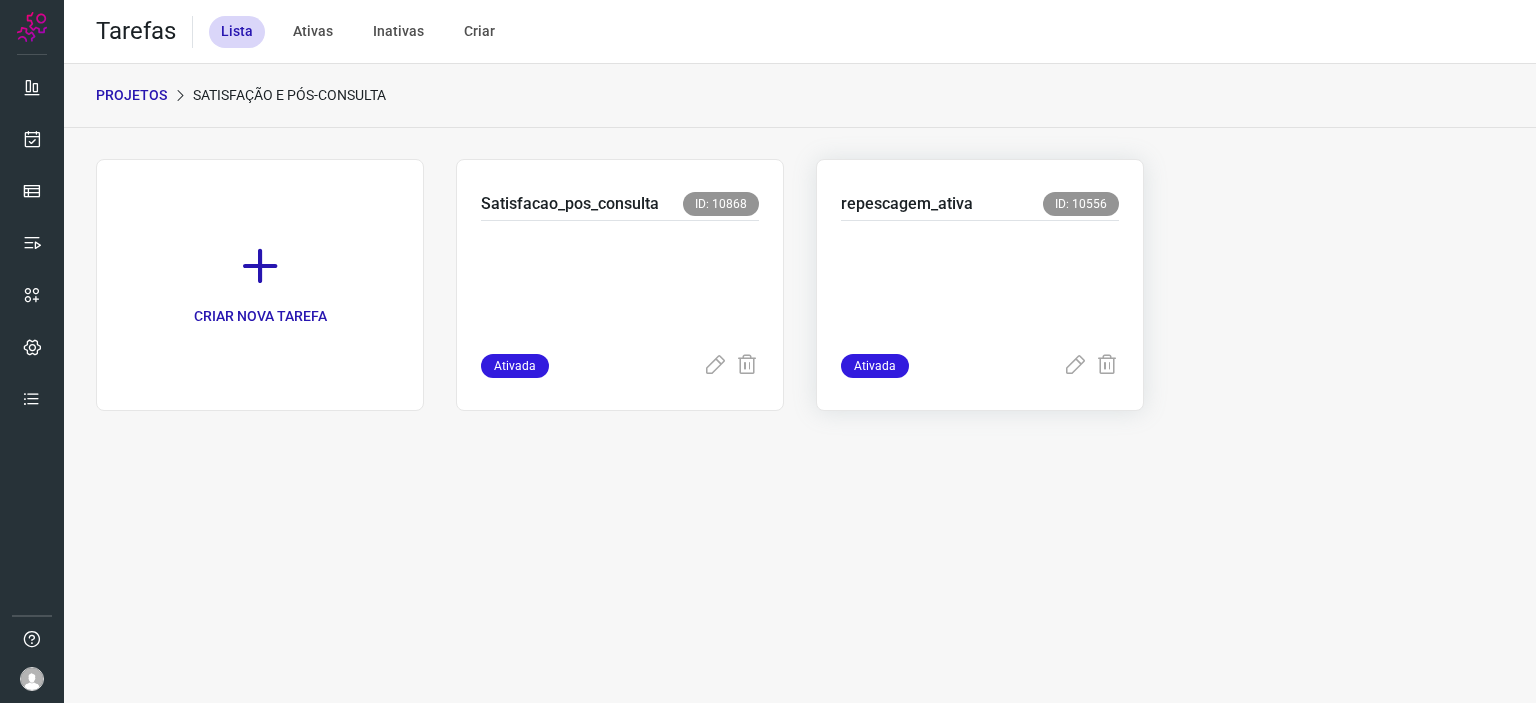 scroll, scrollTop: 0, scrollLeft: 0, axis: both 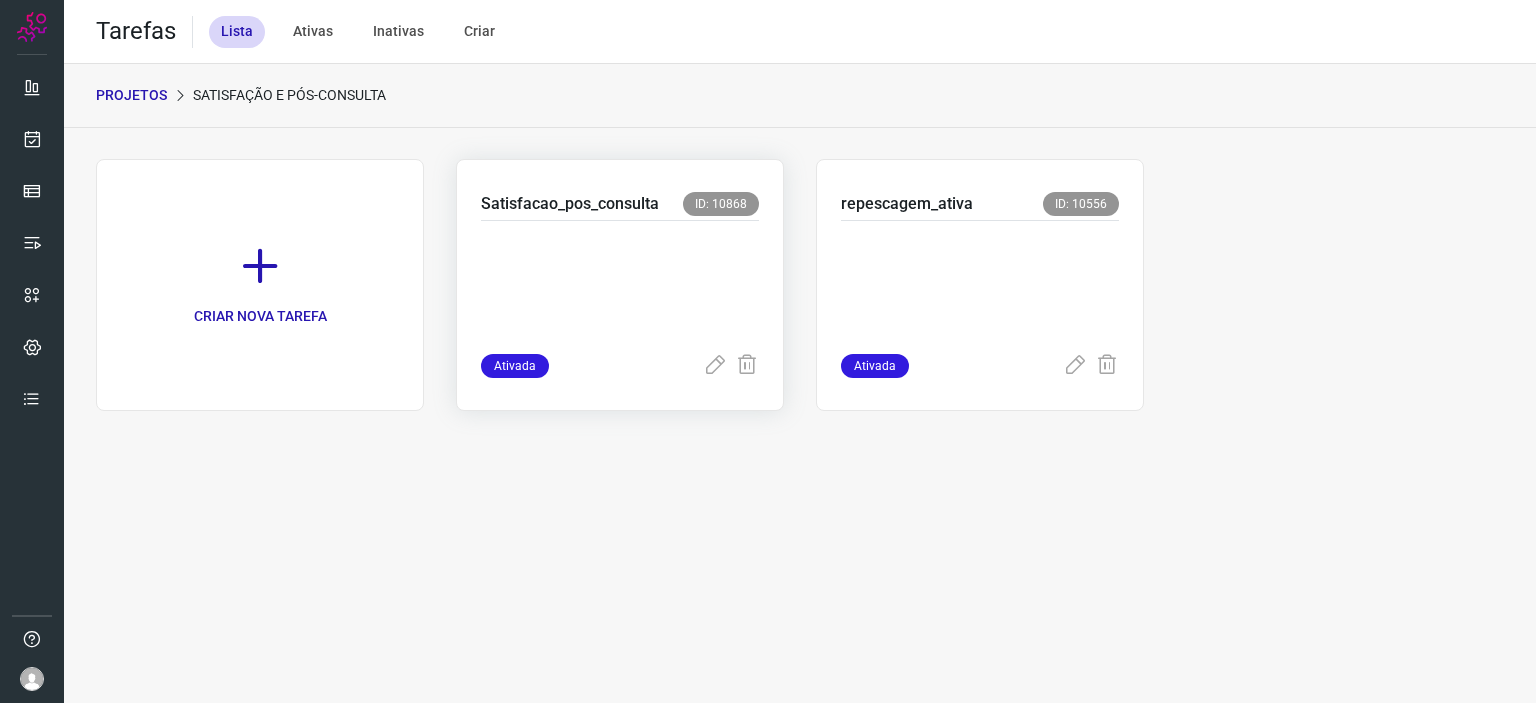 click at bounding box center [620, 283] 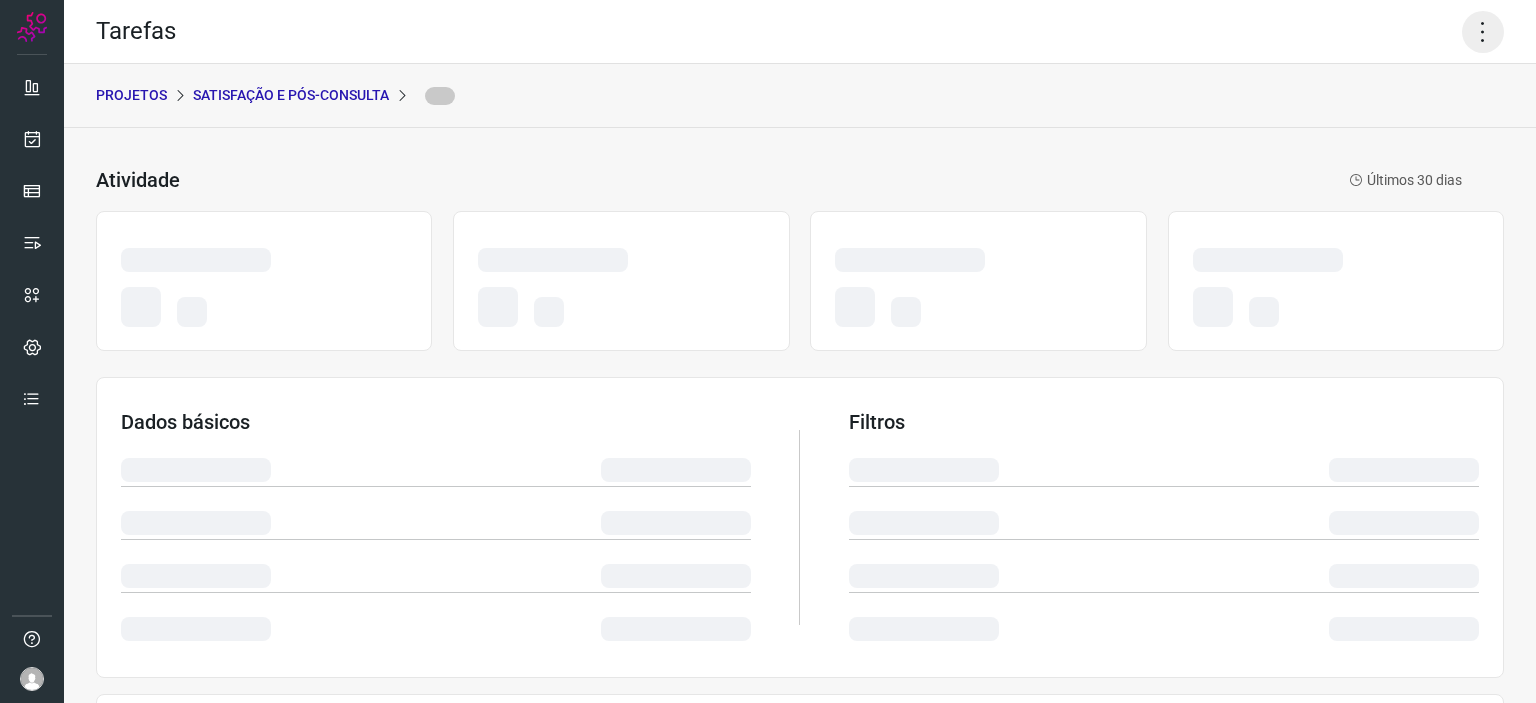 click 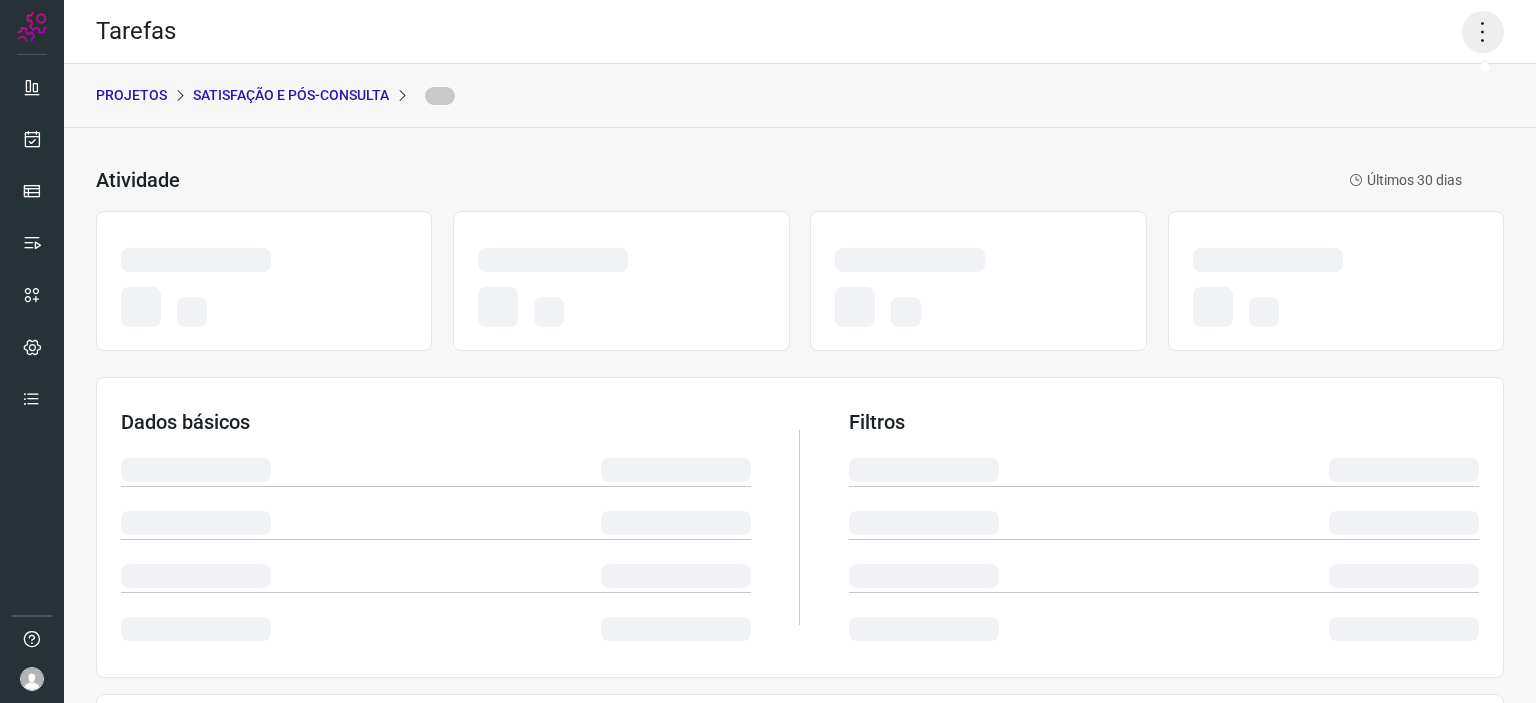 click 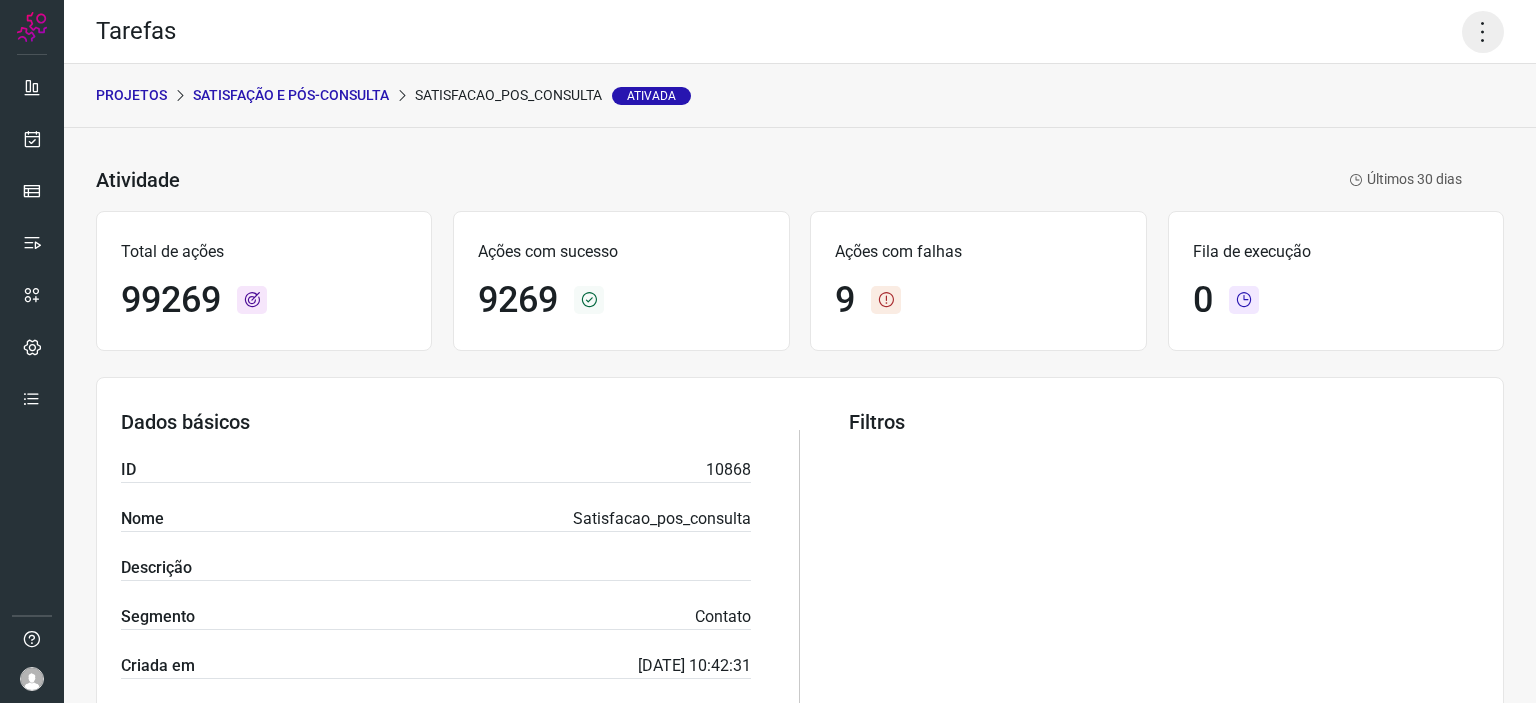 click 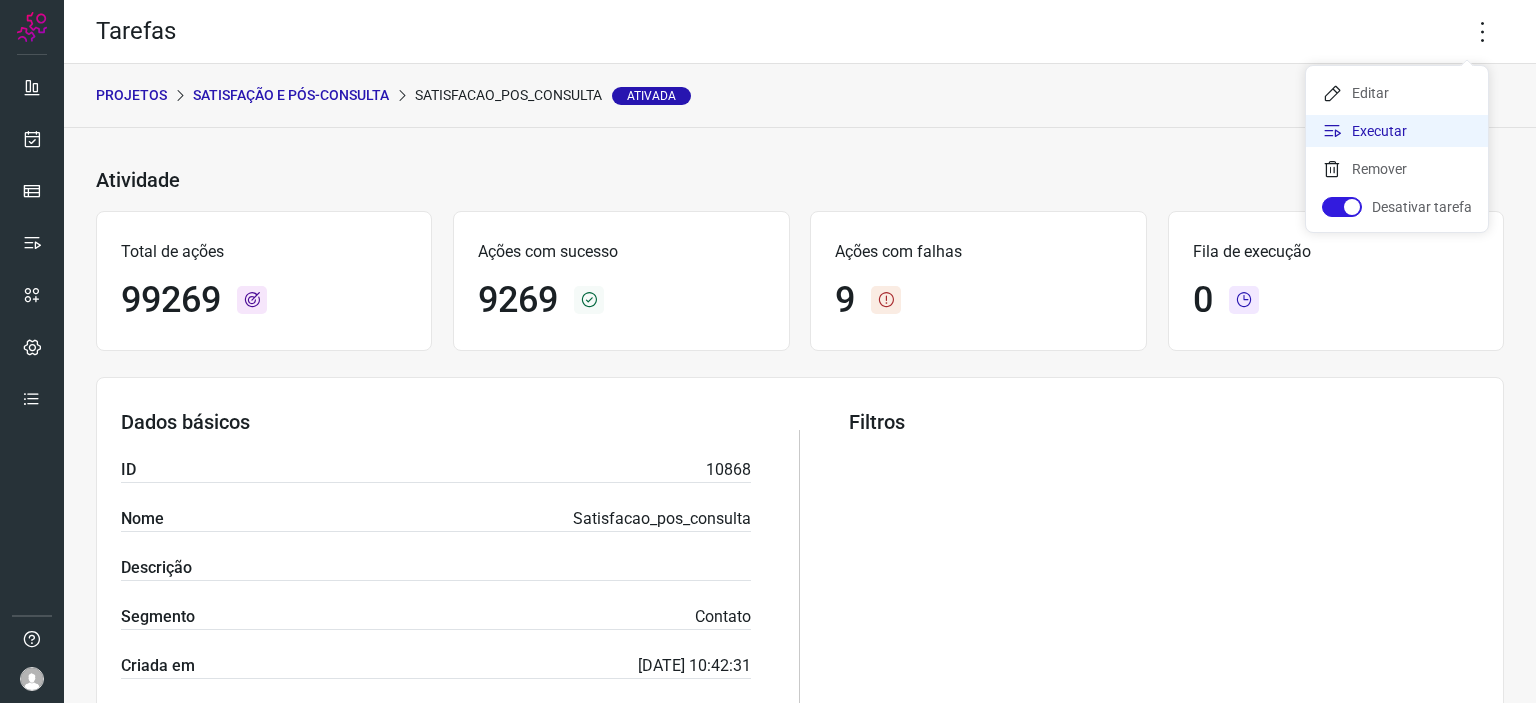 click on "Executar" 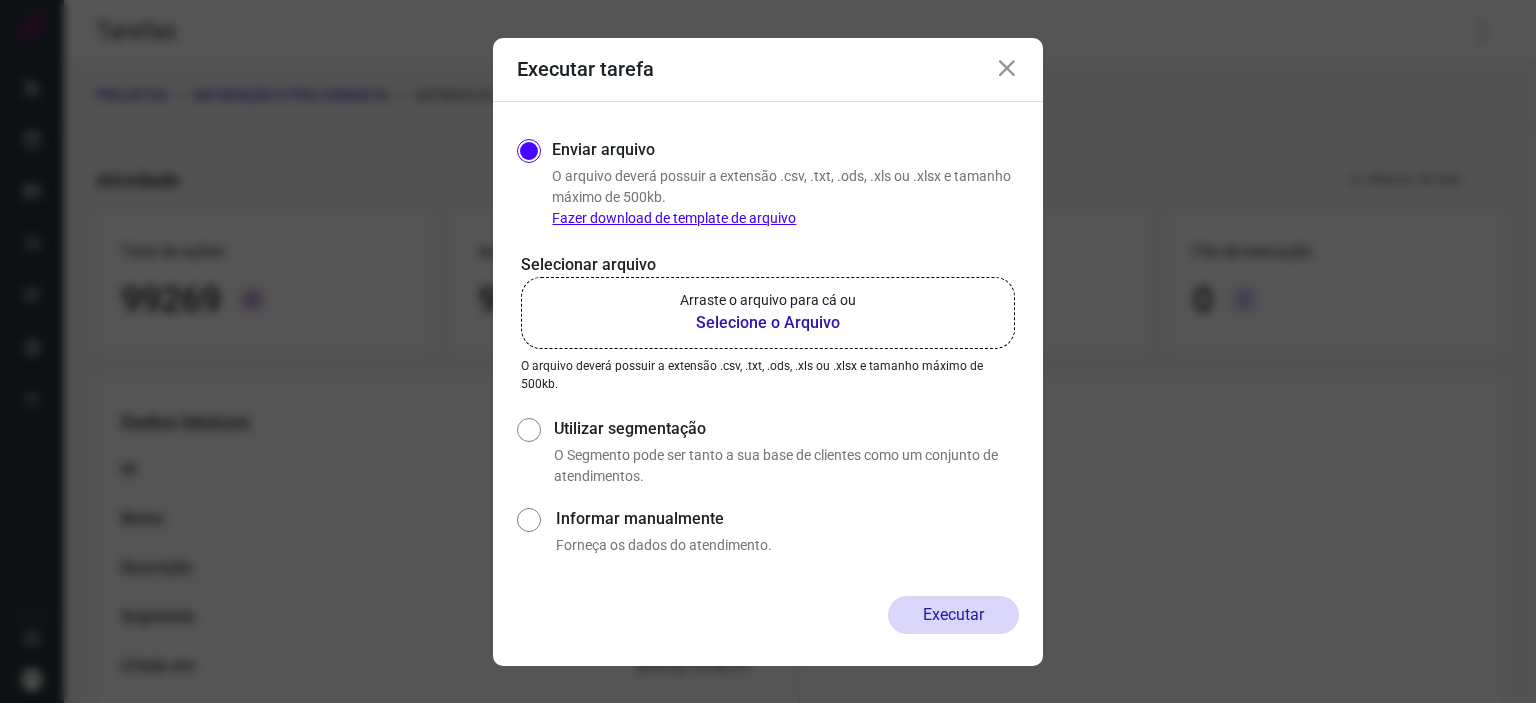 click on "Selecione o Arquivo" at bounding box center [768, 323] 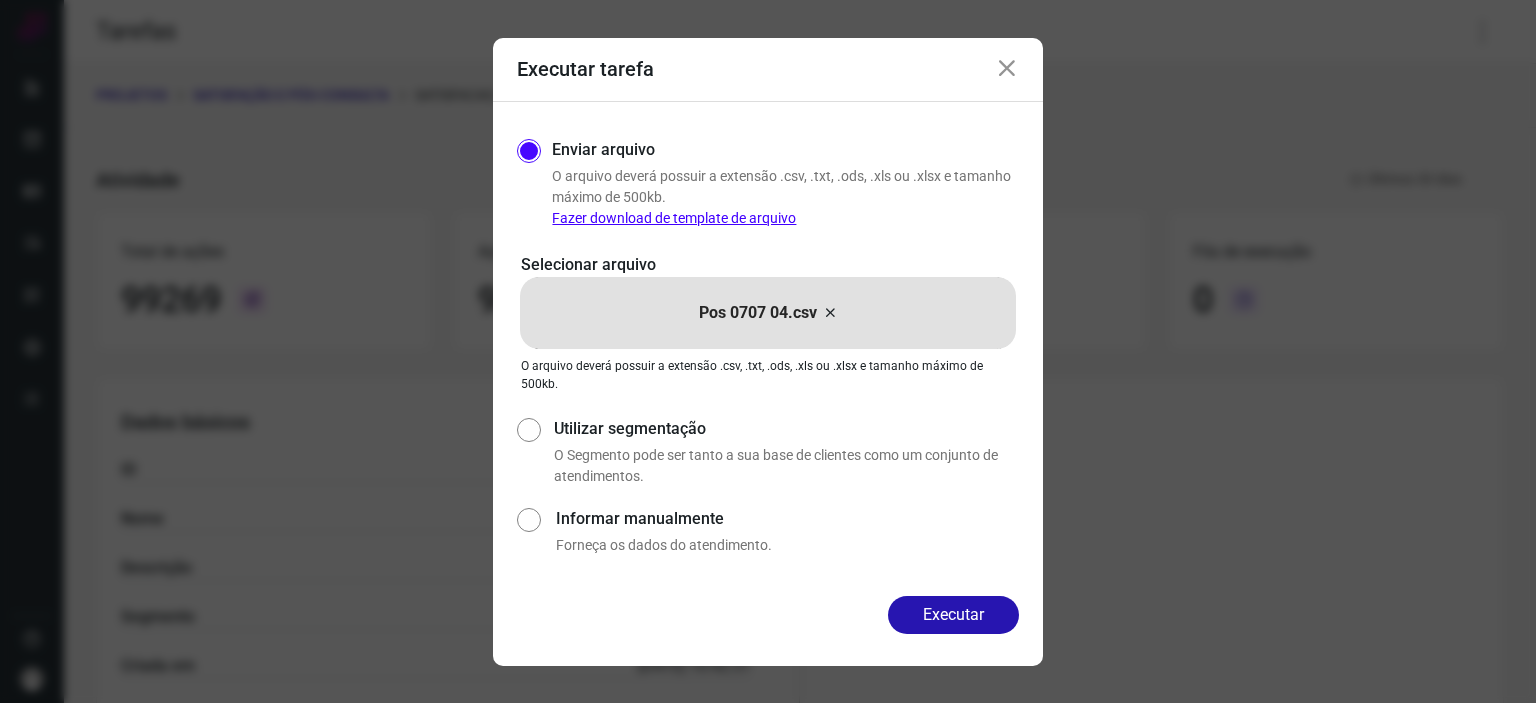drag, startPoint x: 1000, startPoint y: 67, endPoint x: 1066, endPoint y: 79, distance: 67.08204 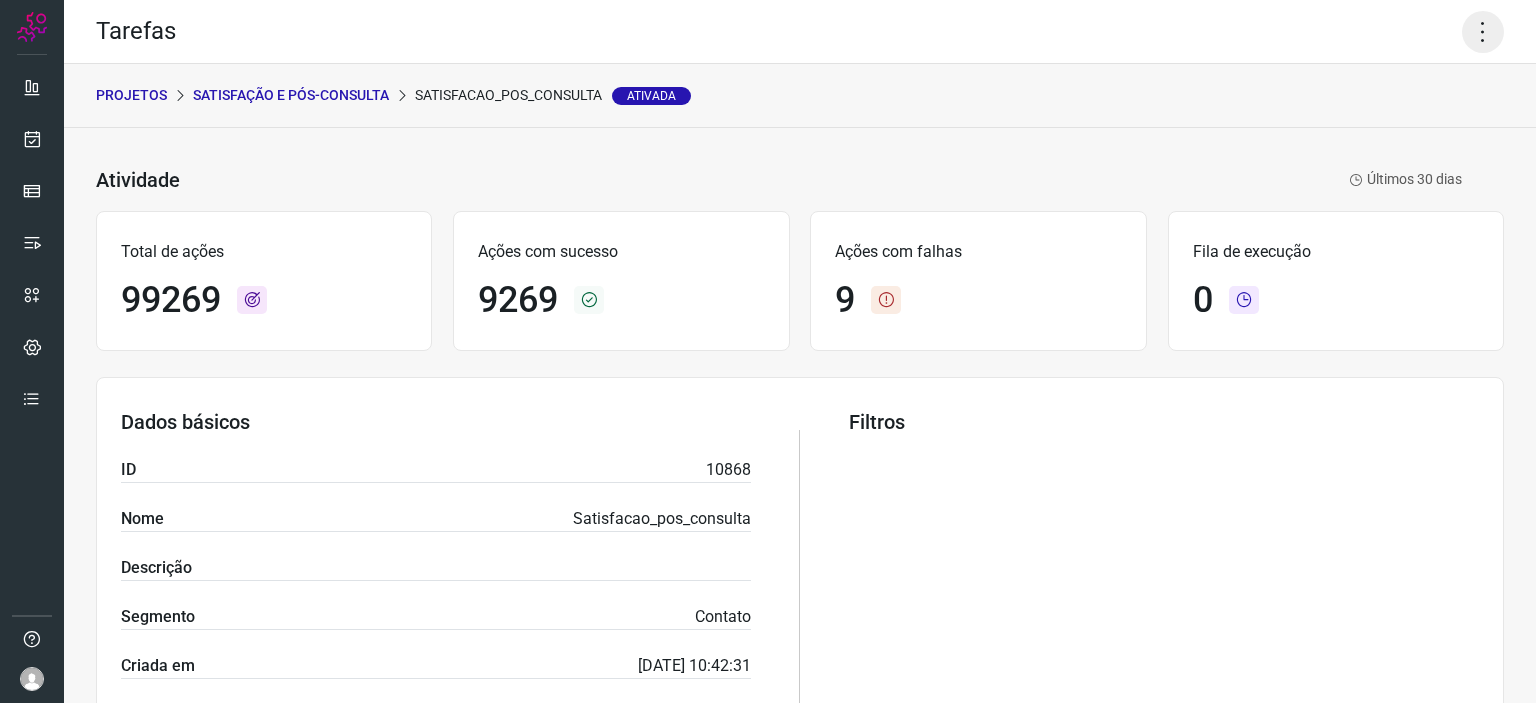click 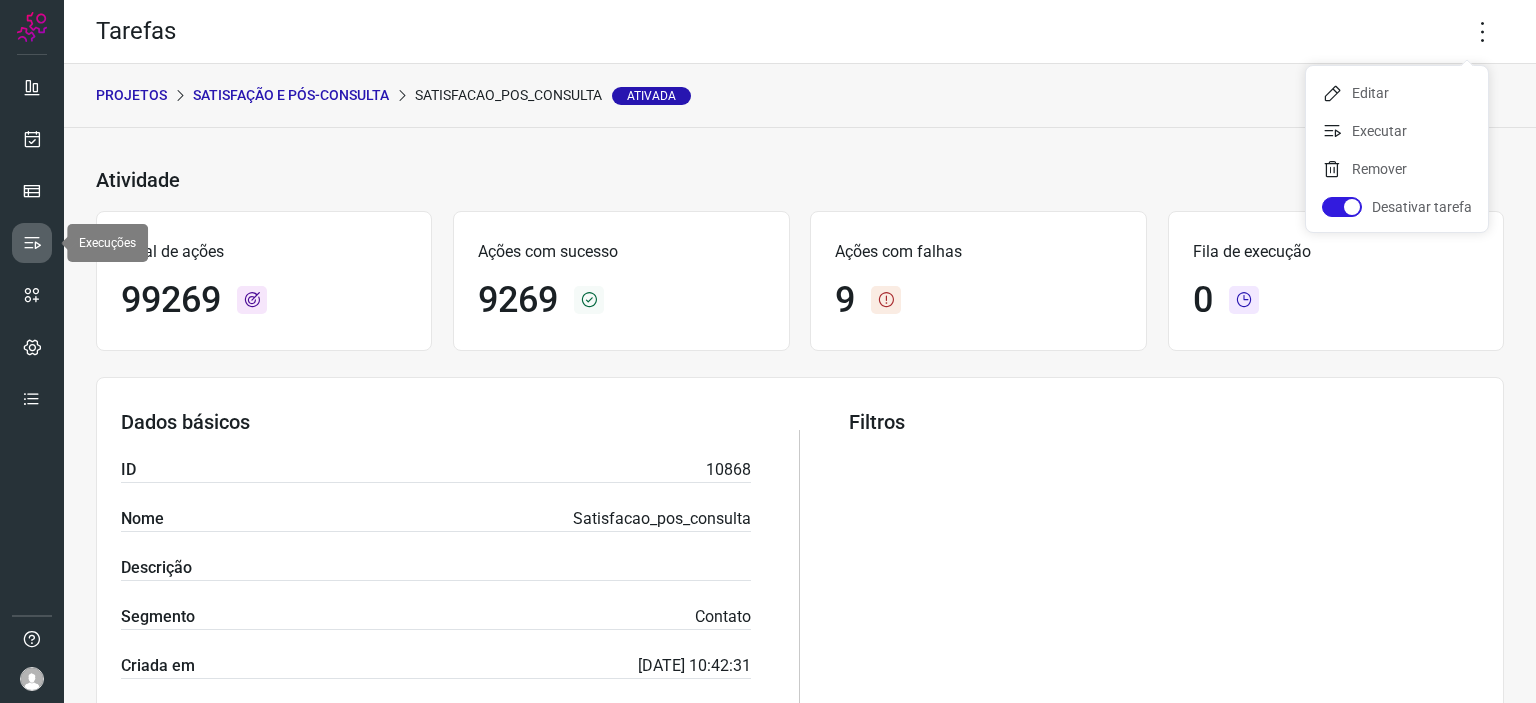 click at bounding box center (32, 243) 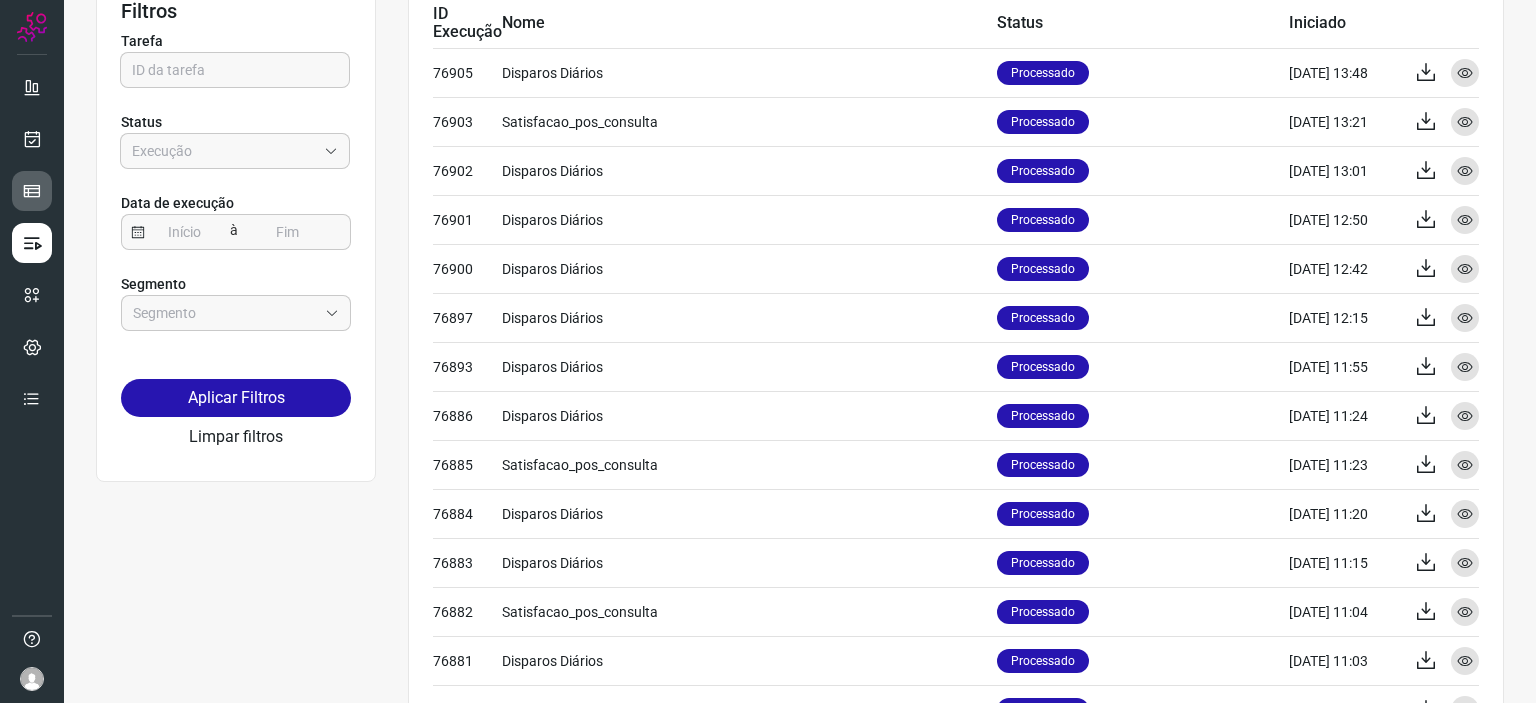 scroll, scrollTop: 0, scrollLeft: 0, axis: both 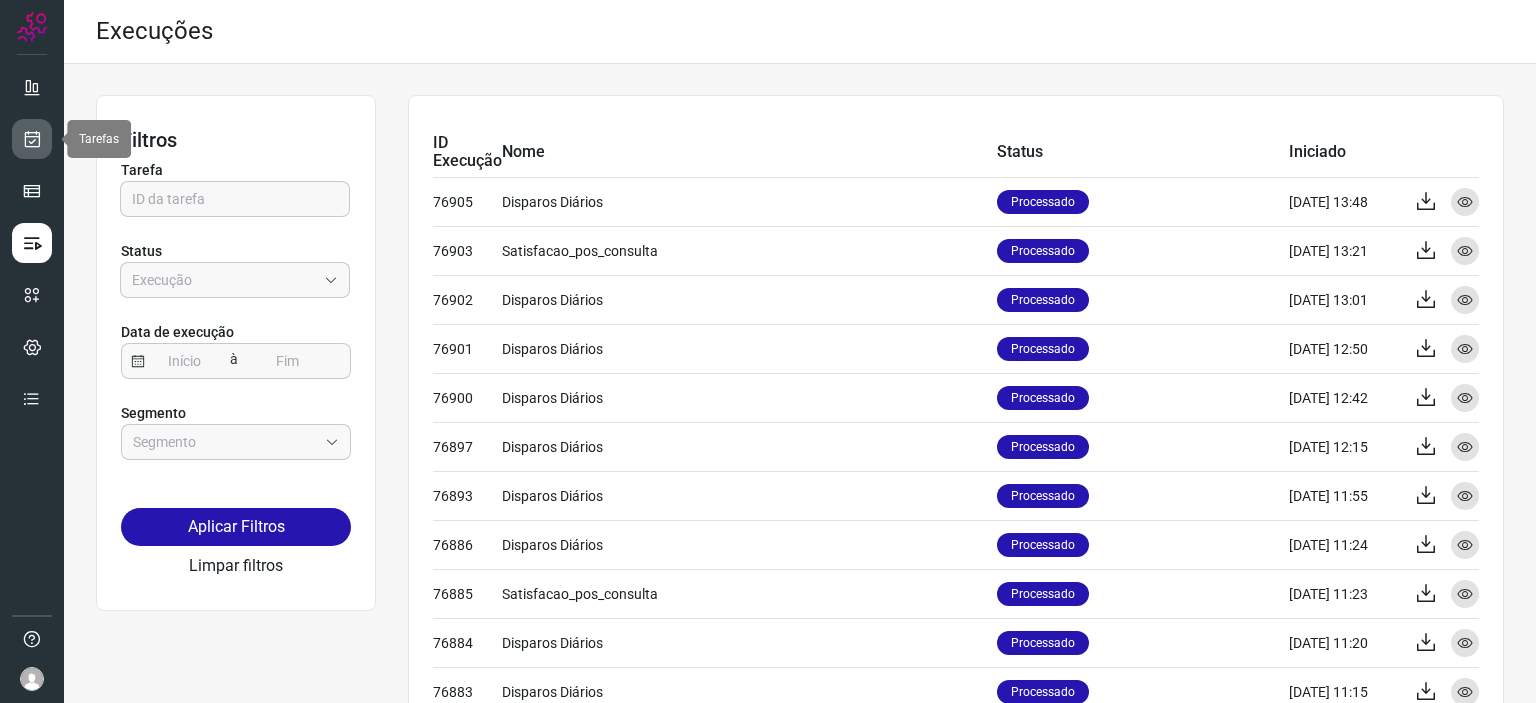 click at bounding box center (32, 139) 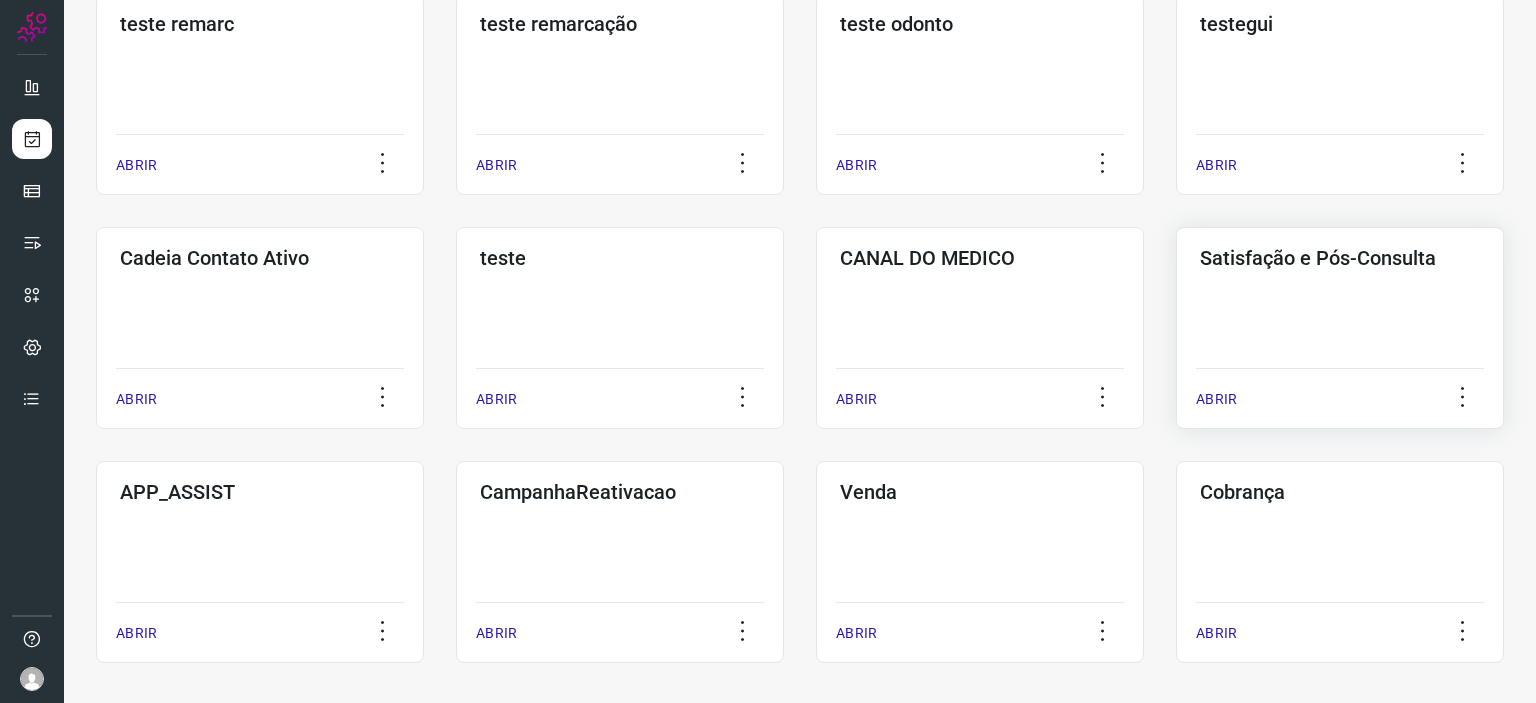 click on "Satisfação e Pós-Consulta  ABRIR" 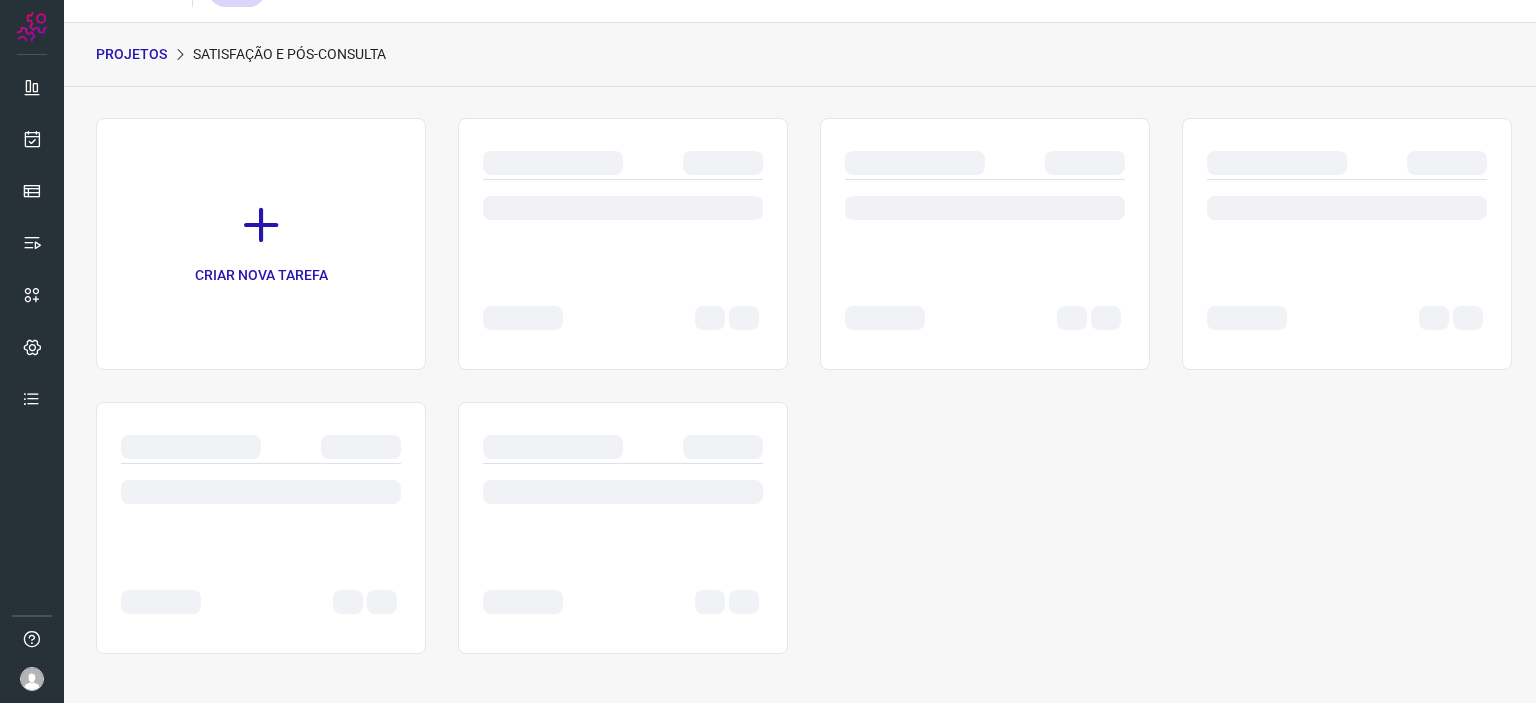 scroll, scrollTop: 0, scrollLeft: 0, axis: both 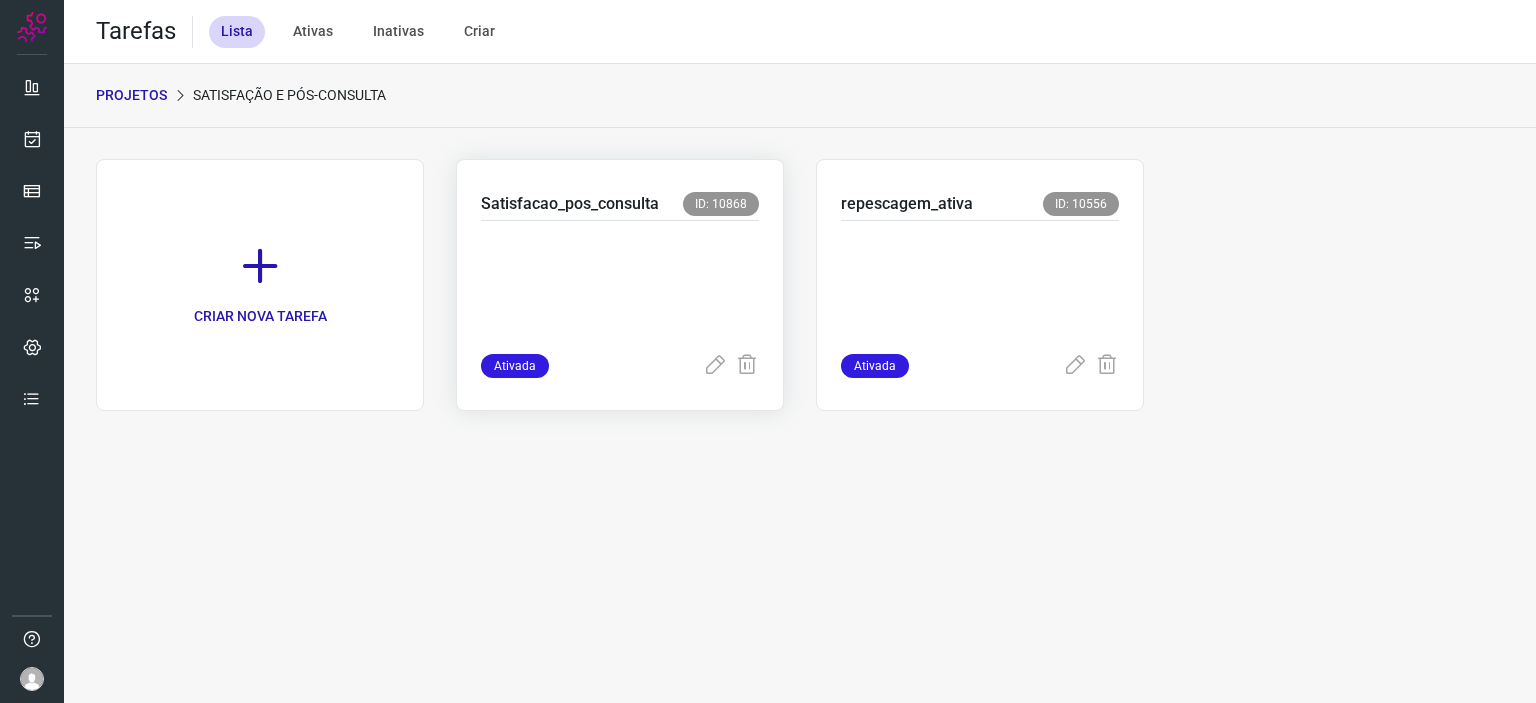click at bounding box center (620, 283) 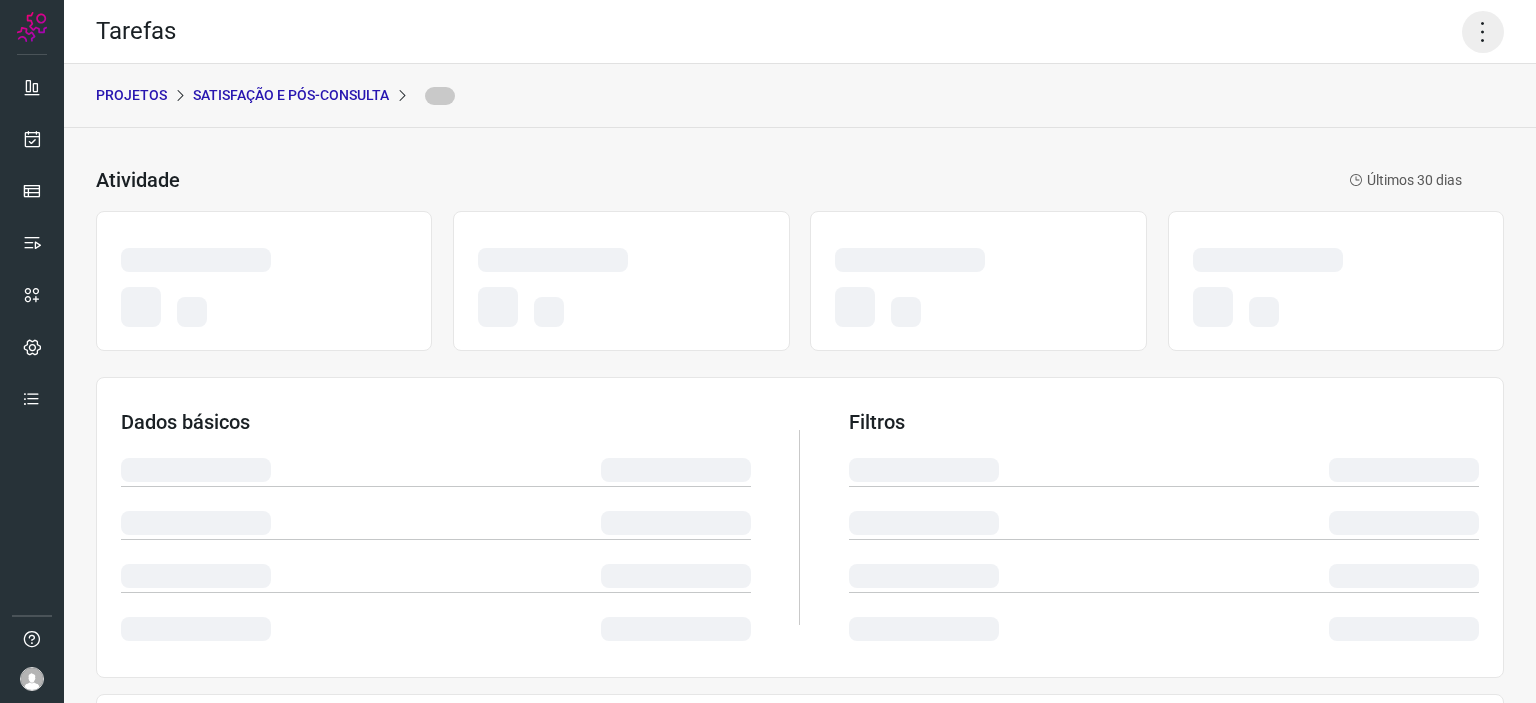click 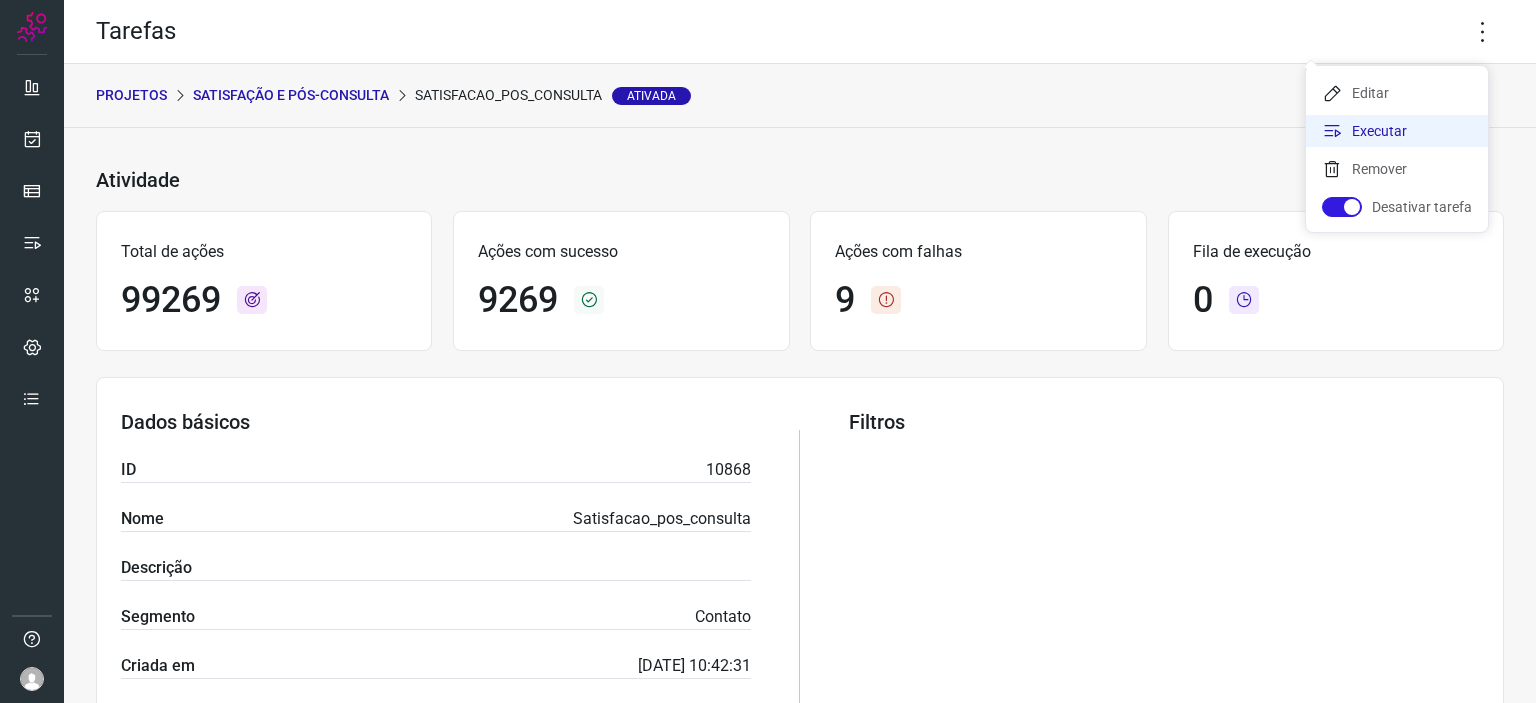 click on "Executar" 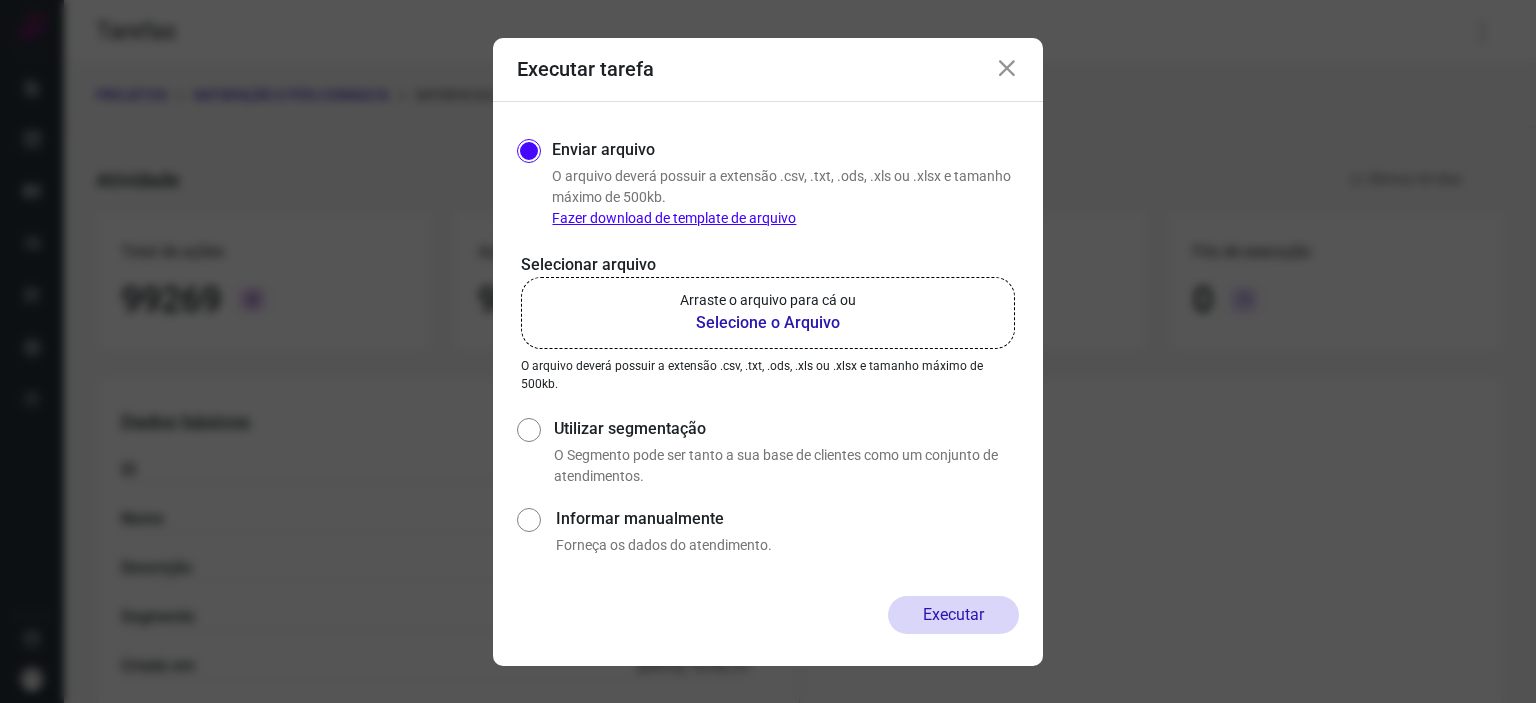 click on "Arraste o arquivo para cá ou" at bounding box center [768, 300] 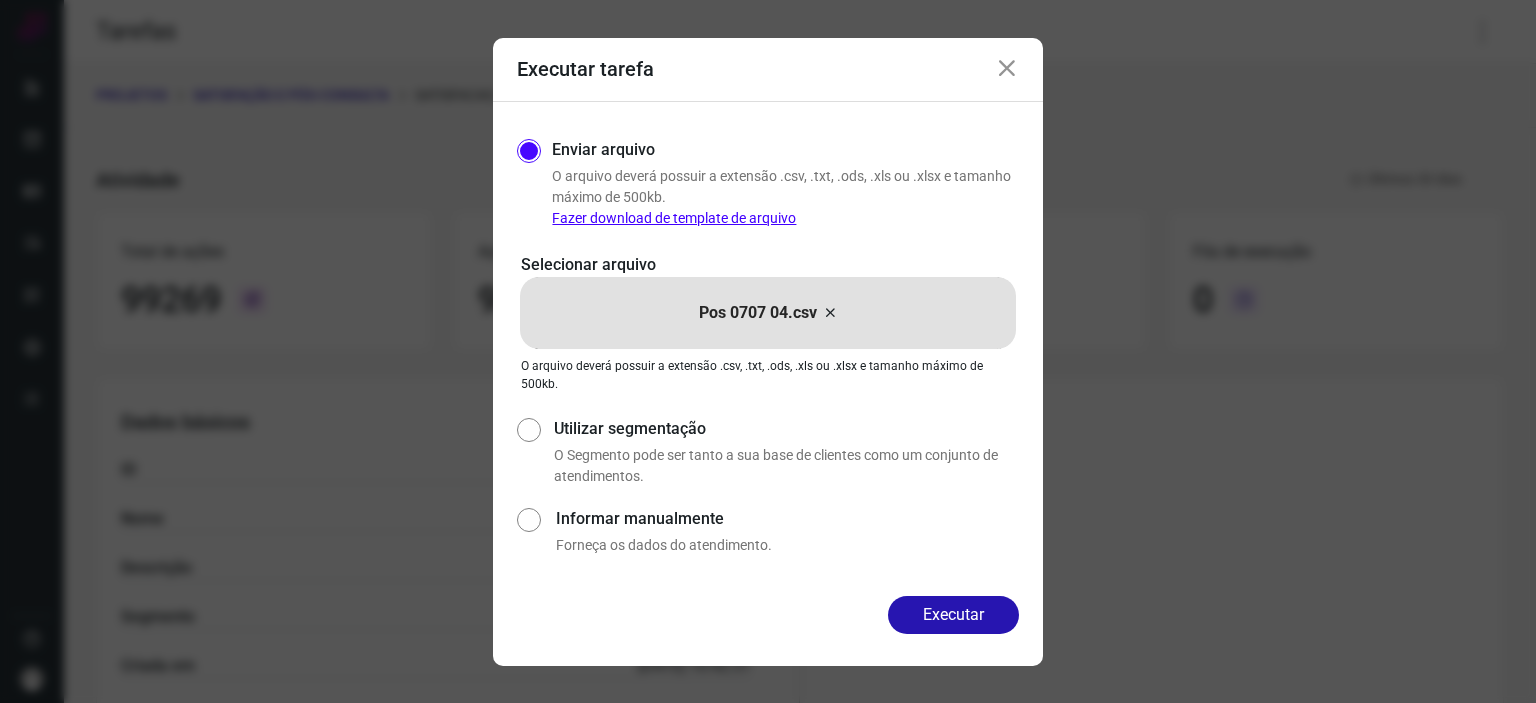 click at bounding box center (1007, 69) 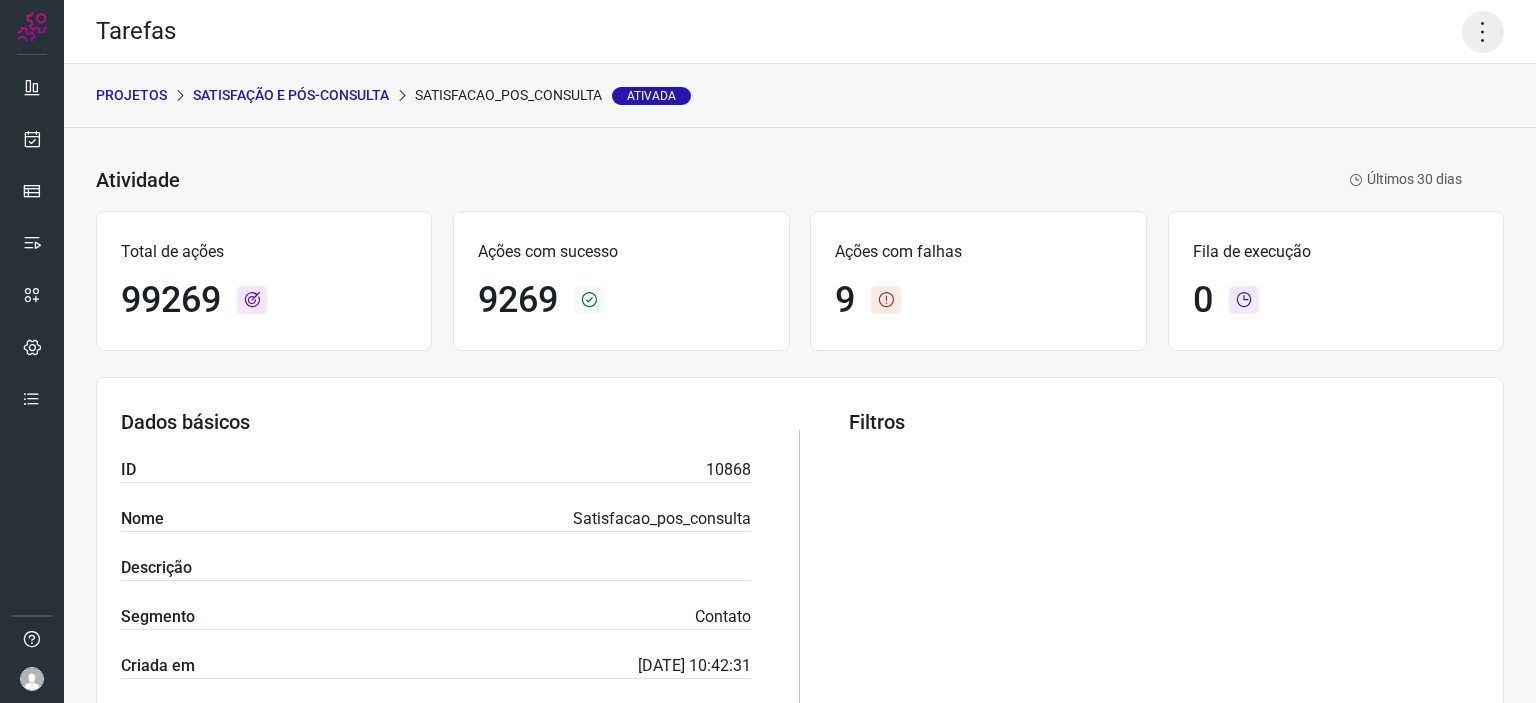 click 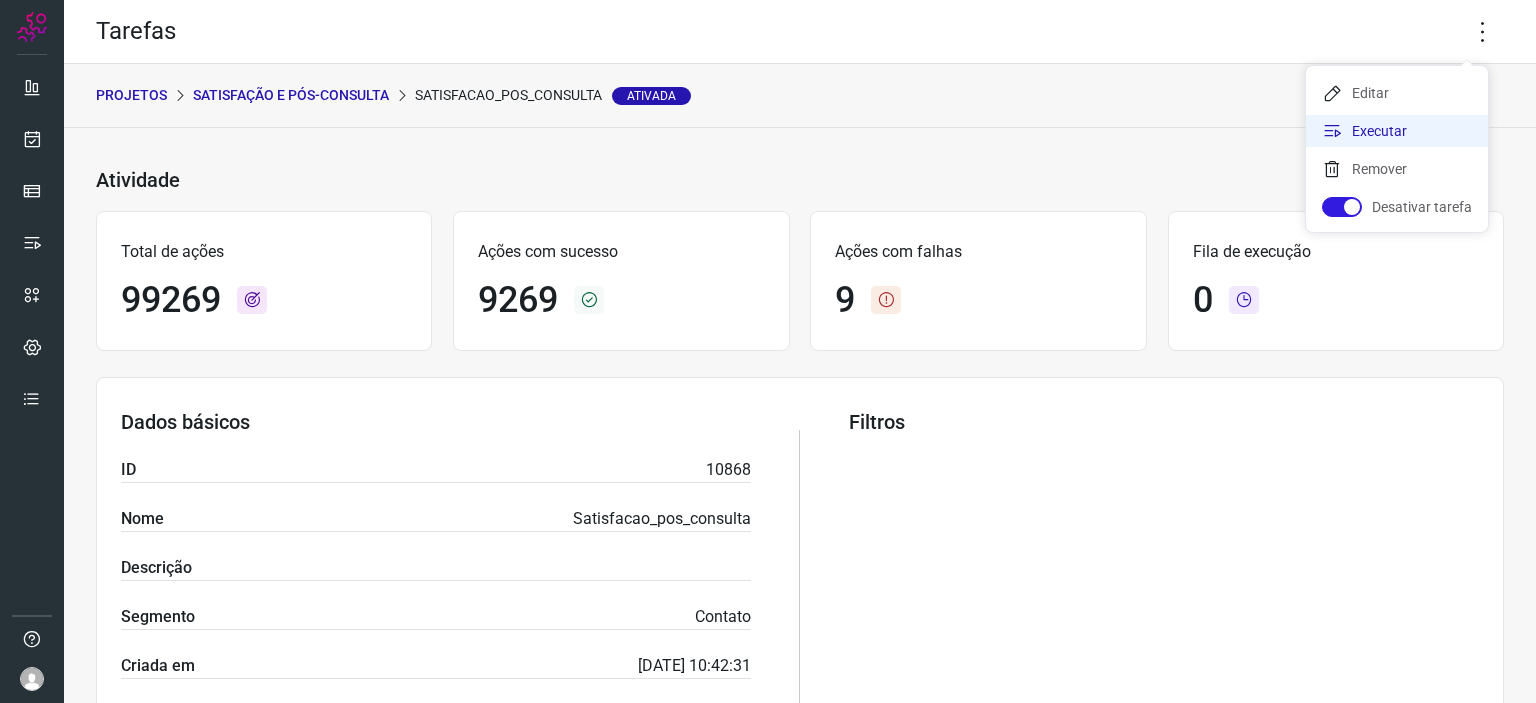click on "Executar" 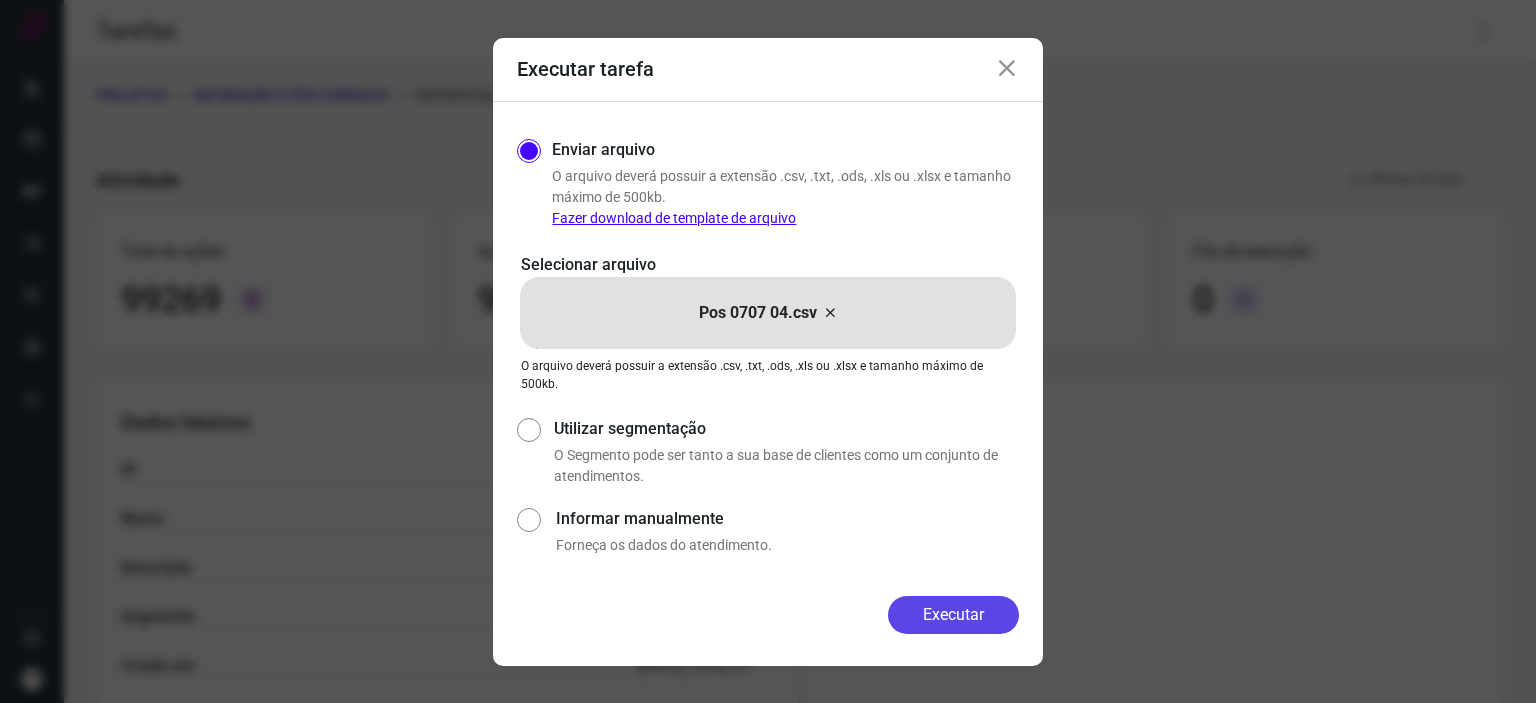 click on "Executar" at bounding box center (953, 615) 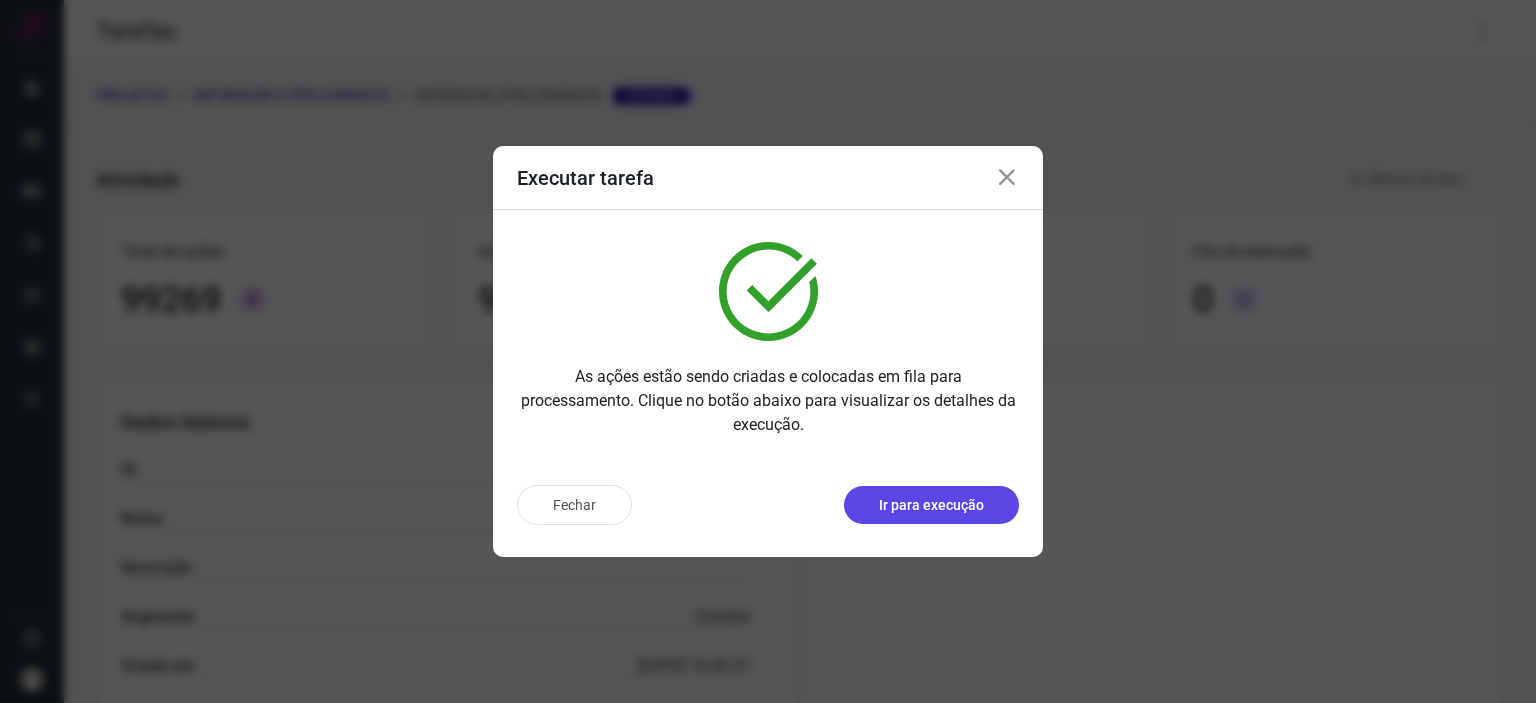click on "Ir para execução" at bounding box center (931, 505) 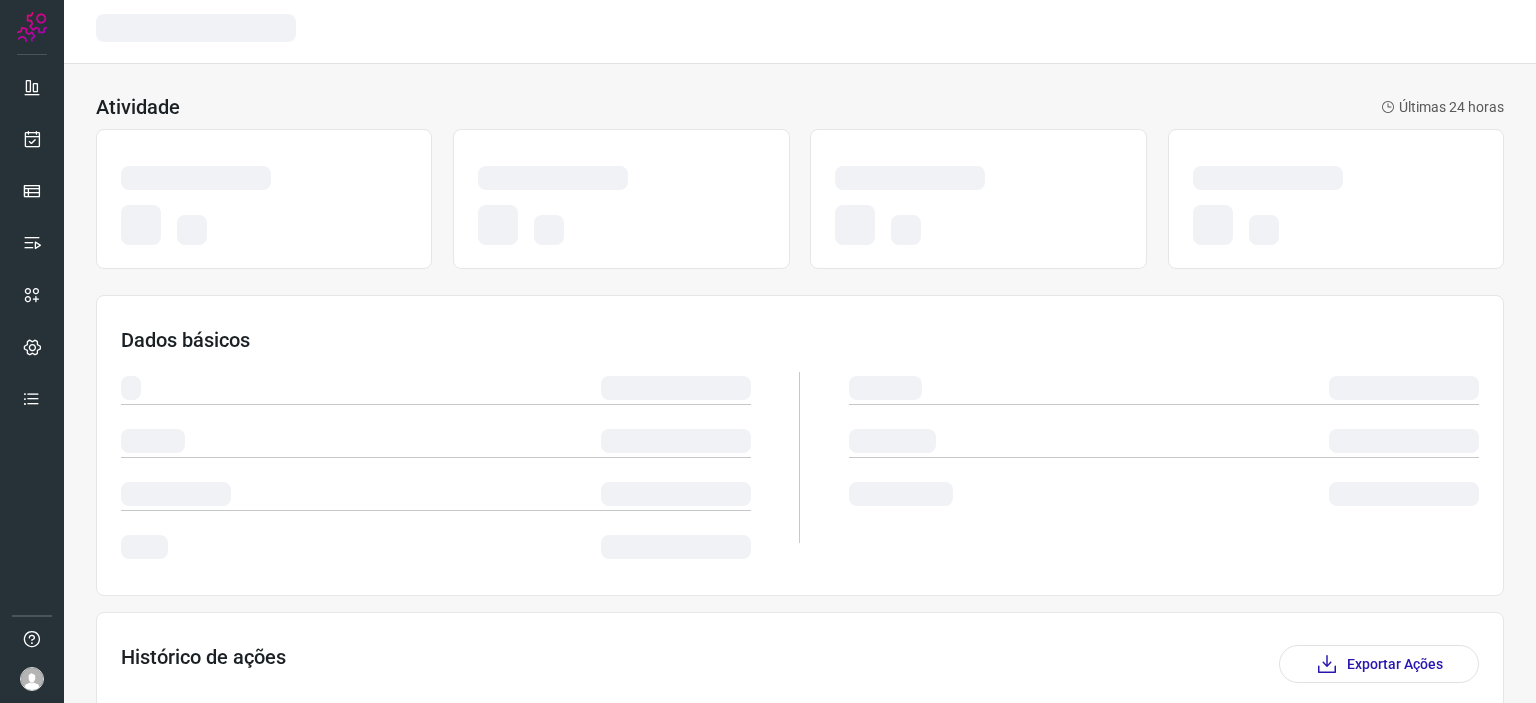 scroll, scrollTop: 0, scrollLeft: 0, axis: both 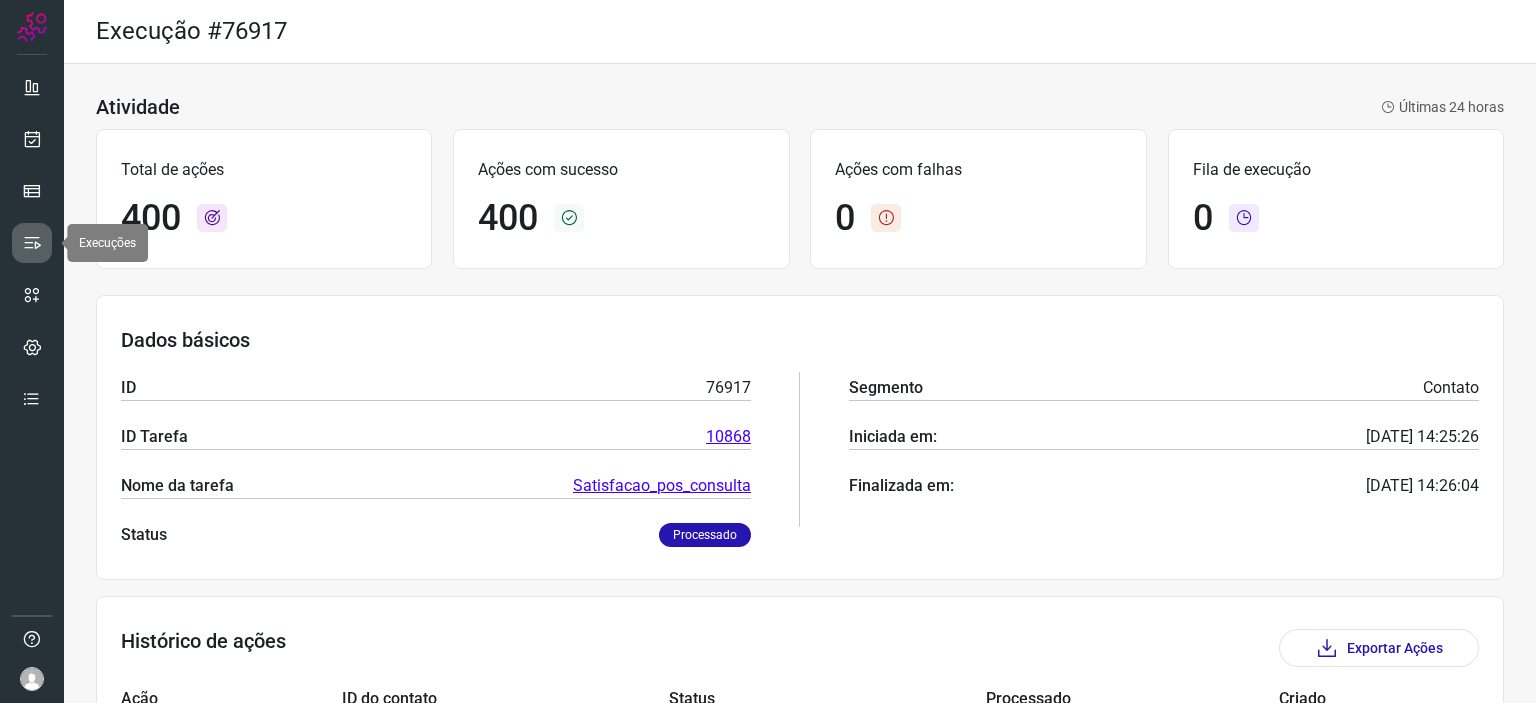 click at bounding box center (32, 243) 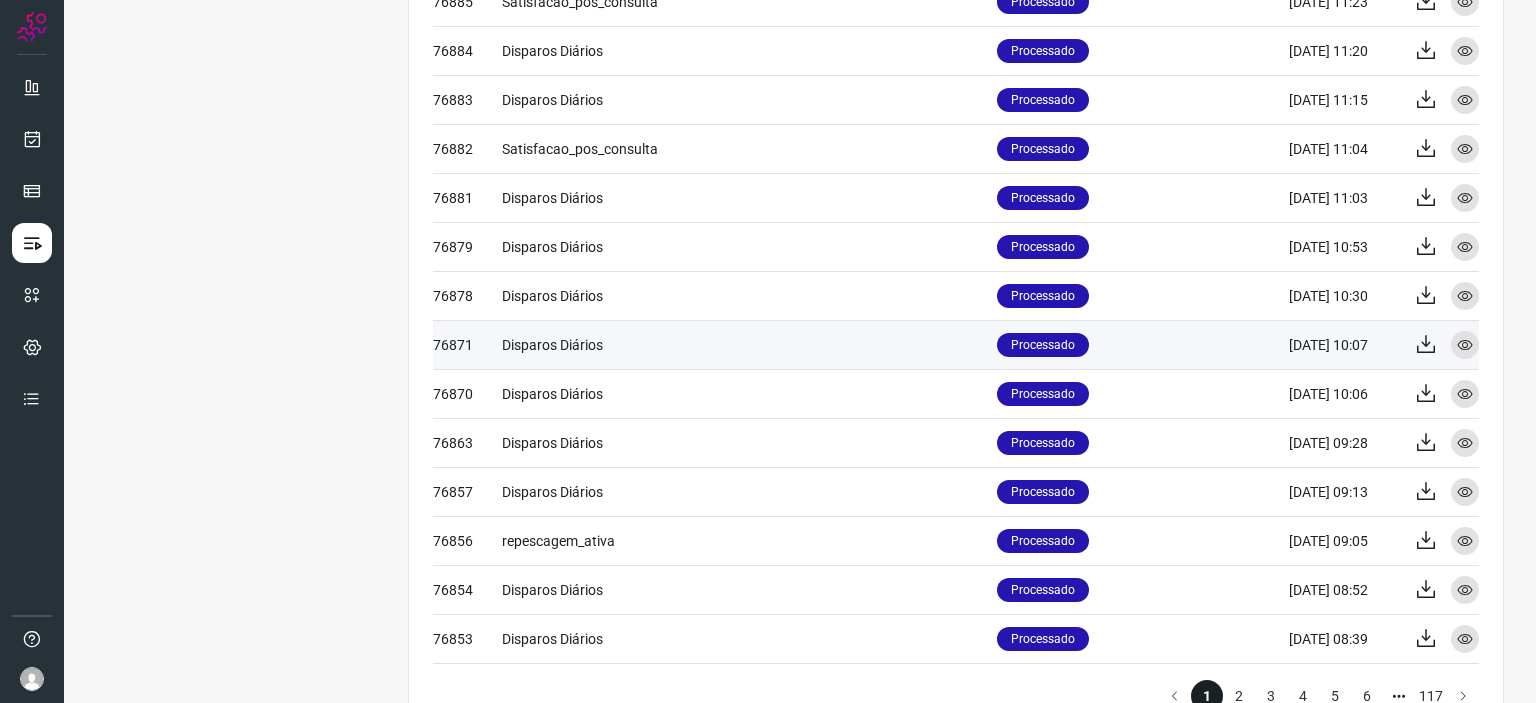 scroll, scrollTop: 616, scrollLeft: 0, axis: vertical 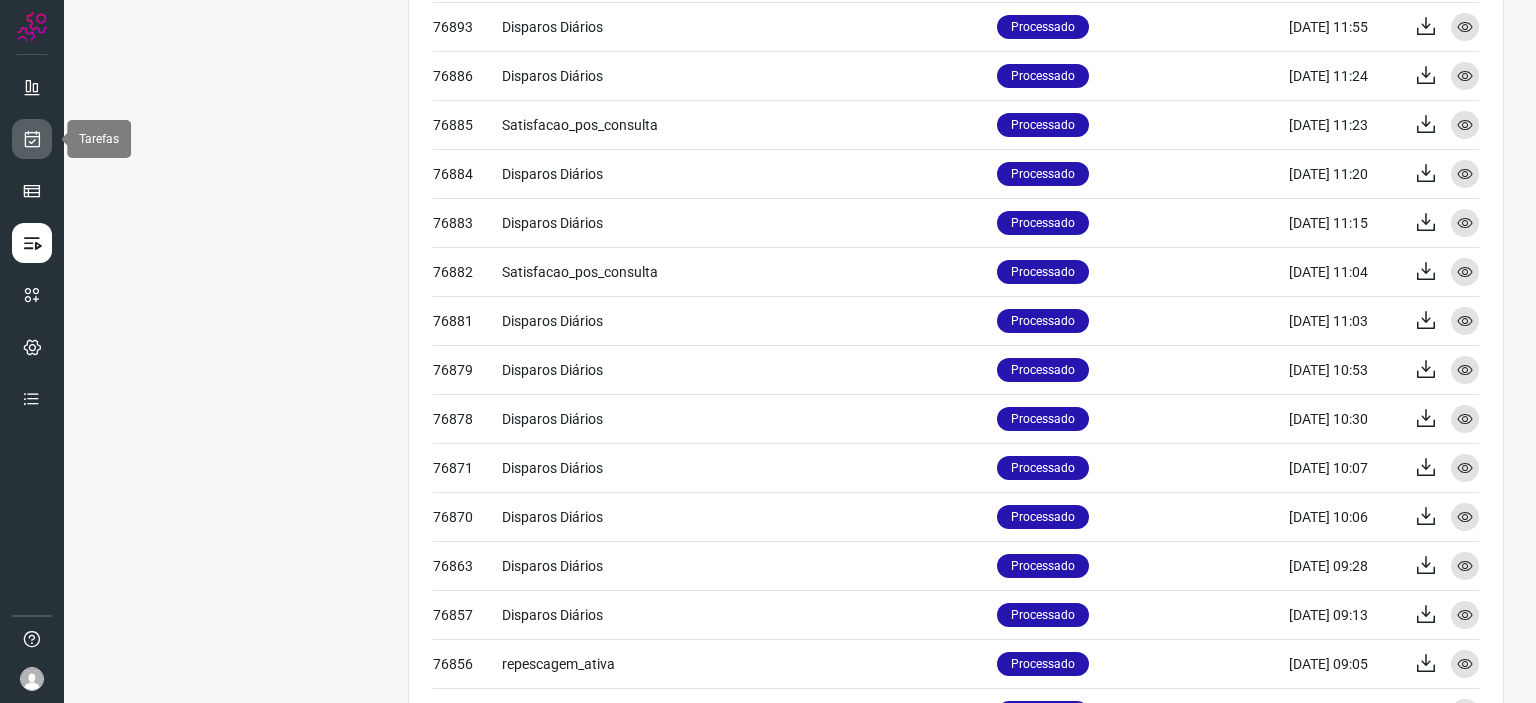 click at bounding box center [32, 139] 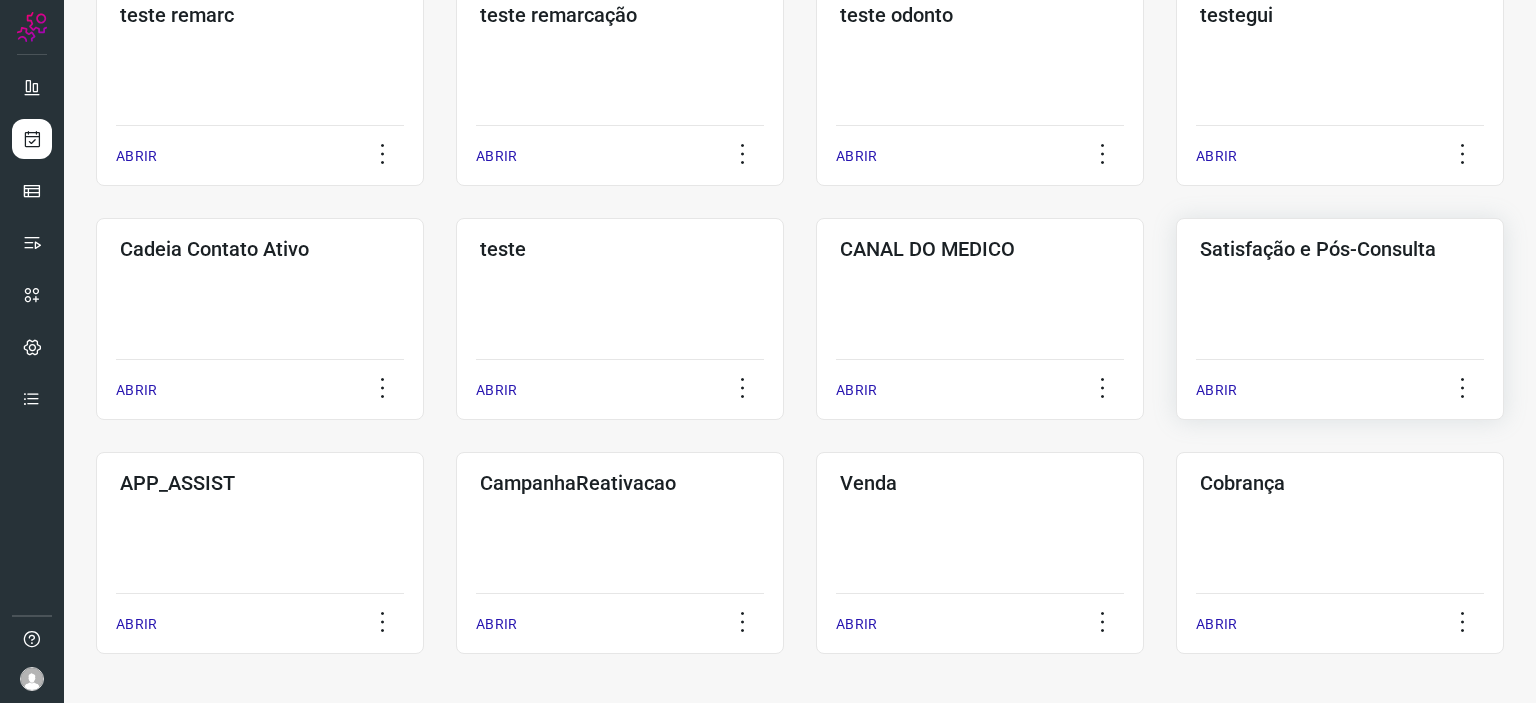 click on "Satisfação e Pós-Consulta" at bounding box center [1340, 249] 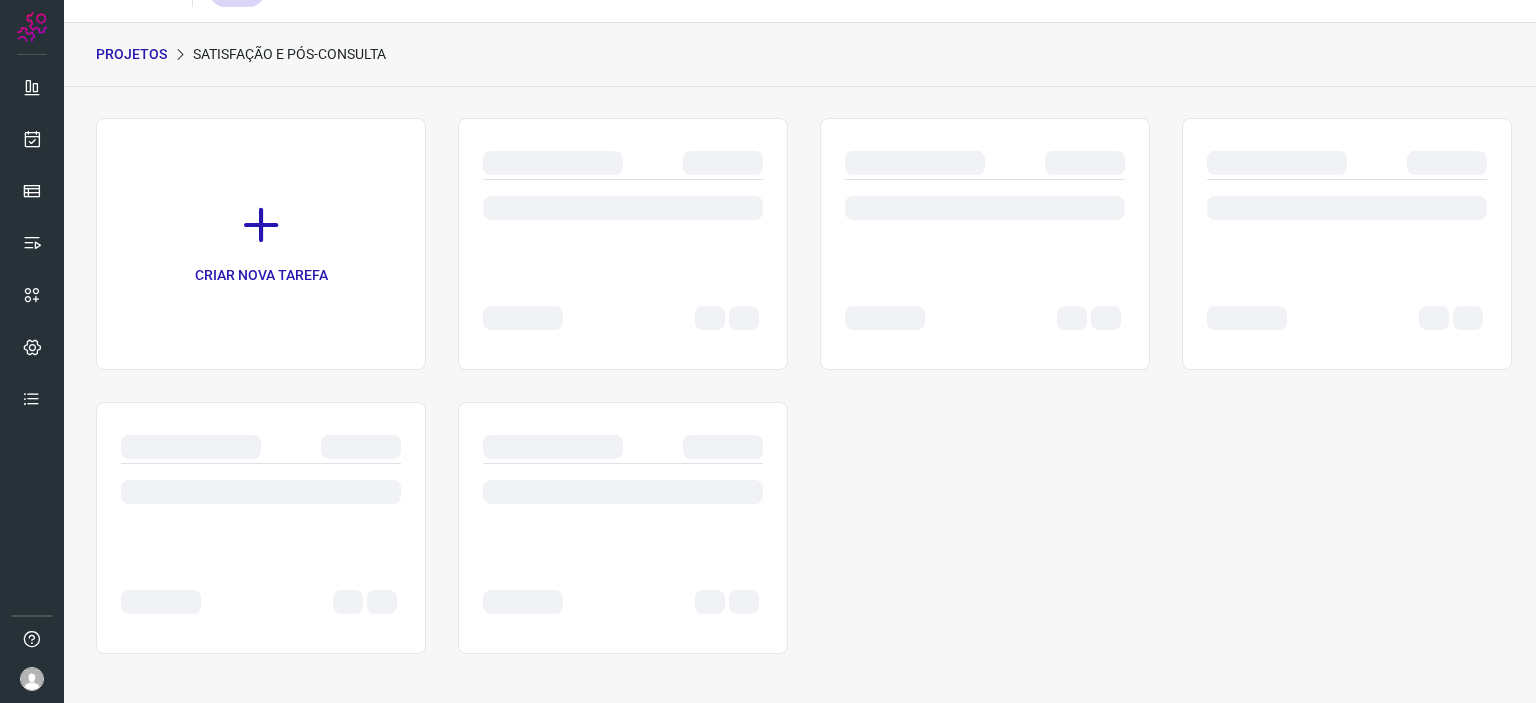scroll, scrollTop: 0, scrollLeft: 0, axis: both 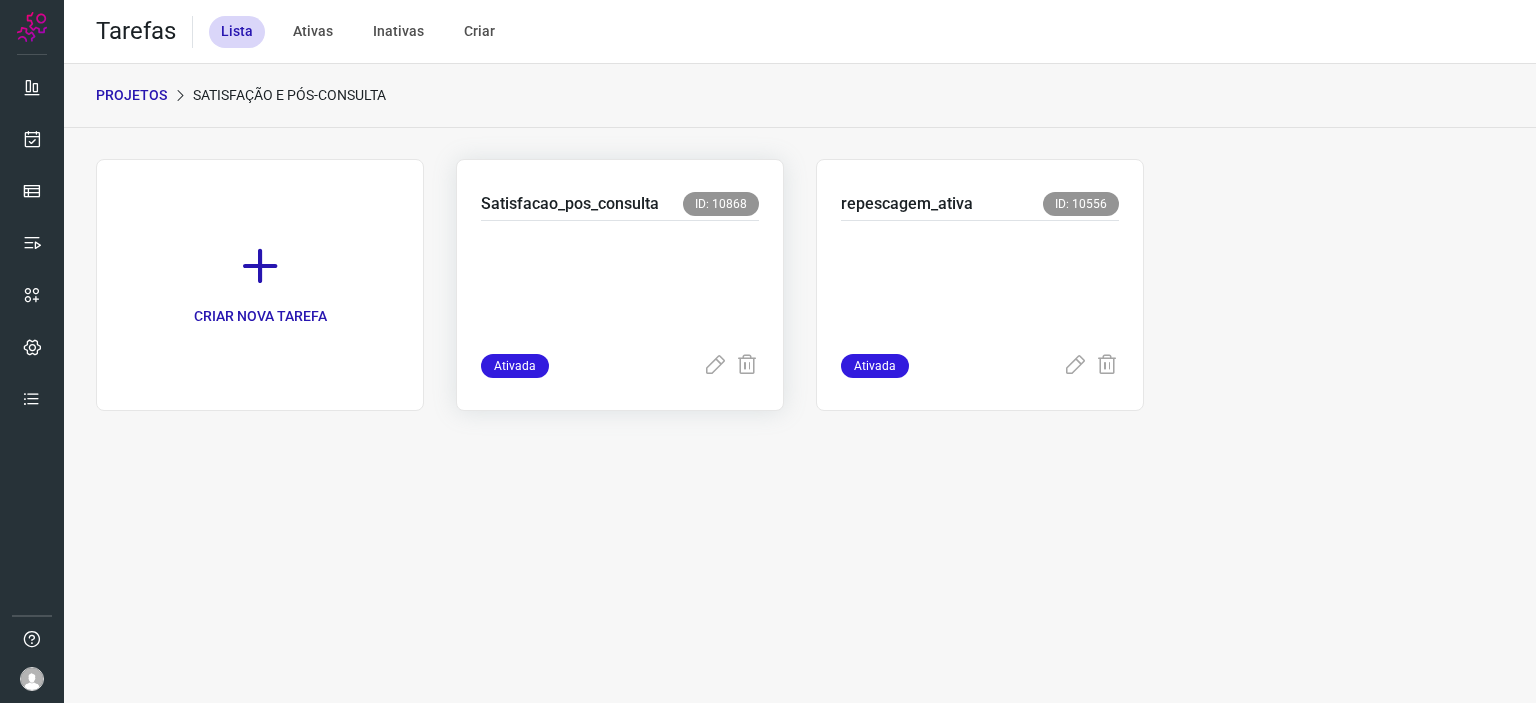 click at bounding box center (620, 283) 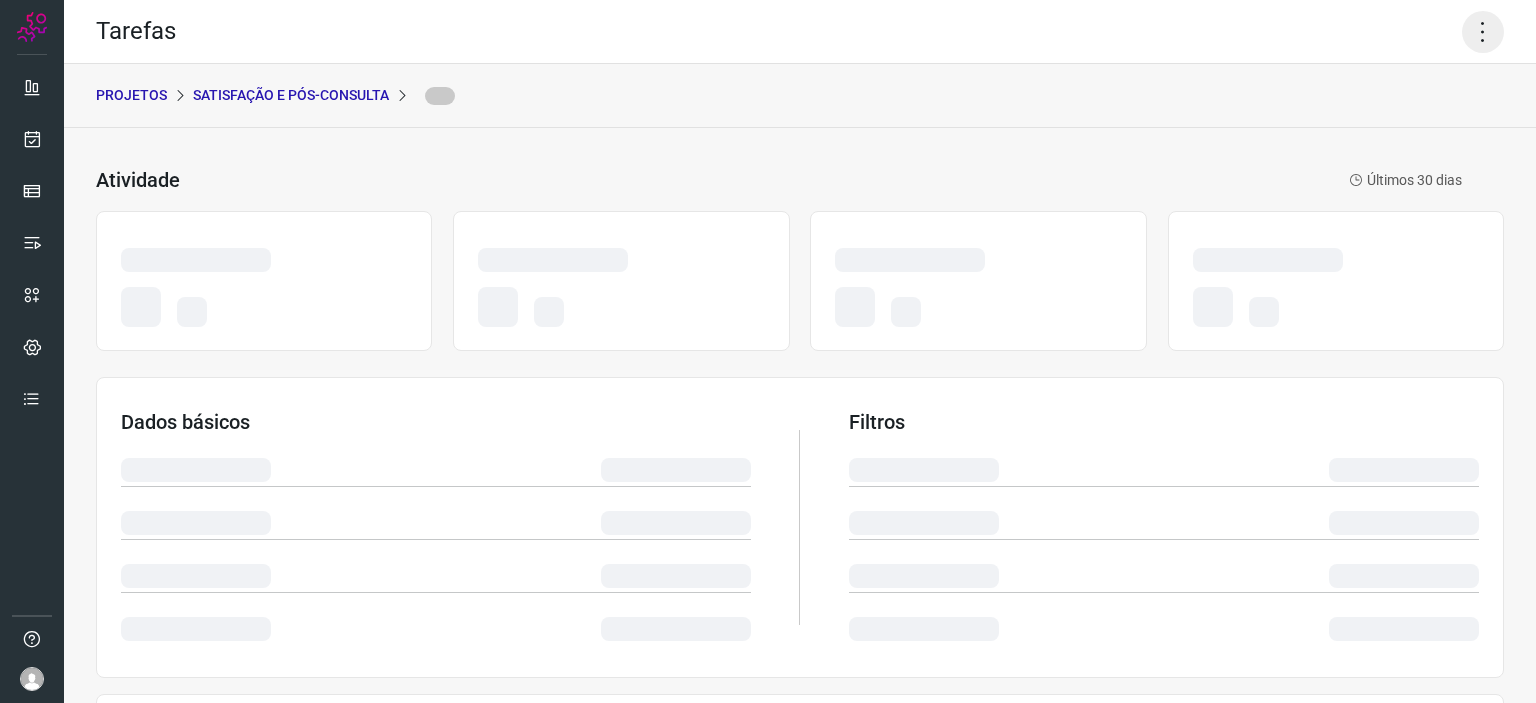 click 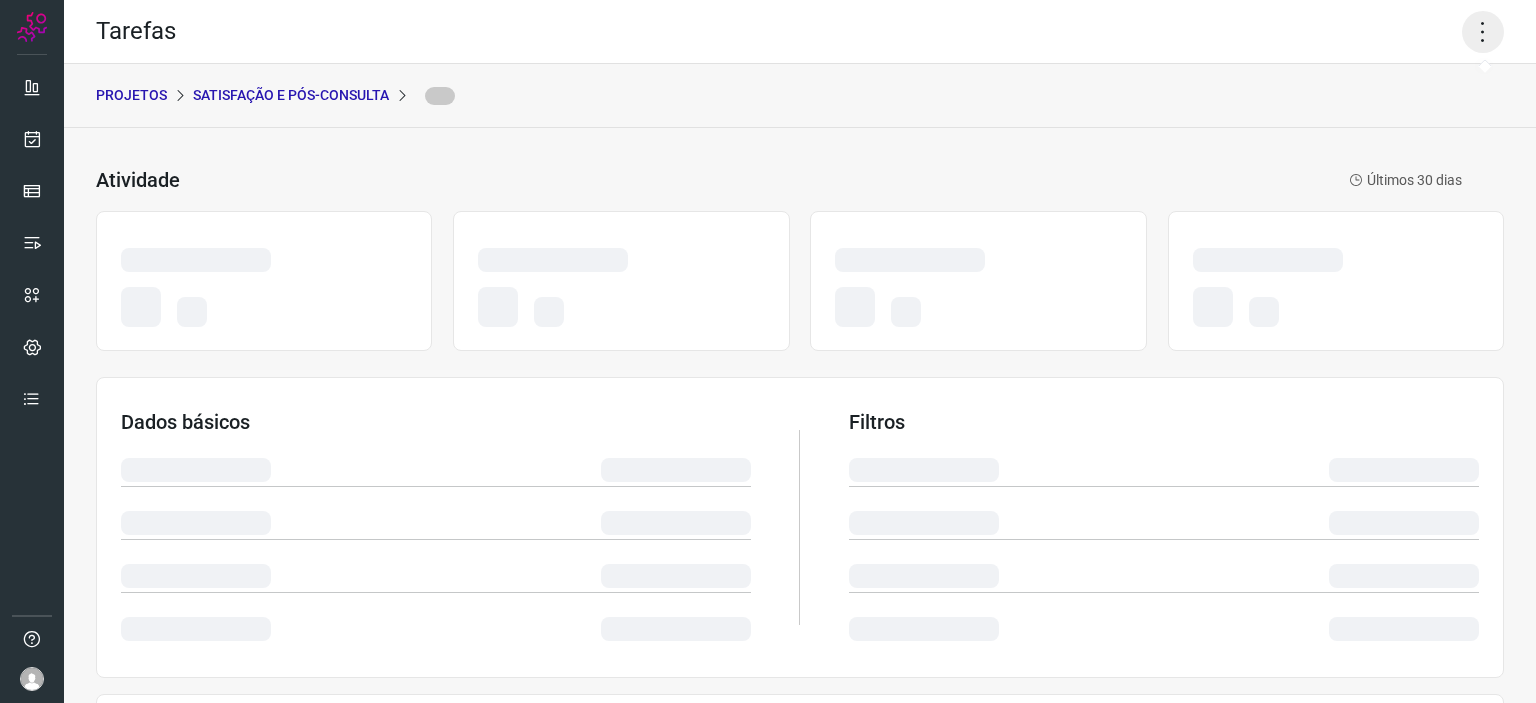click 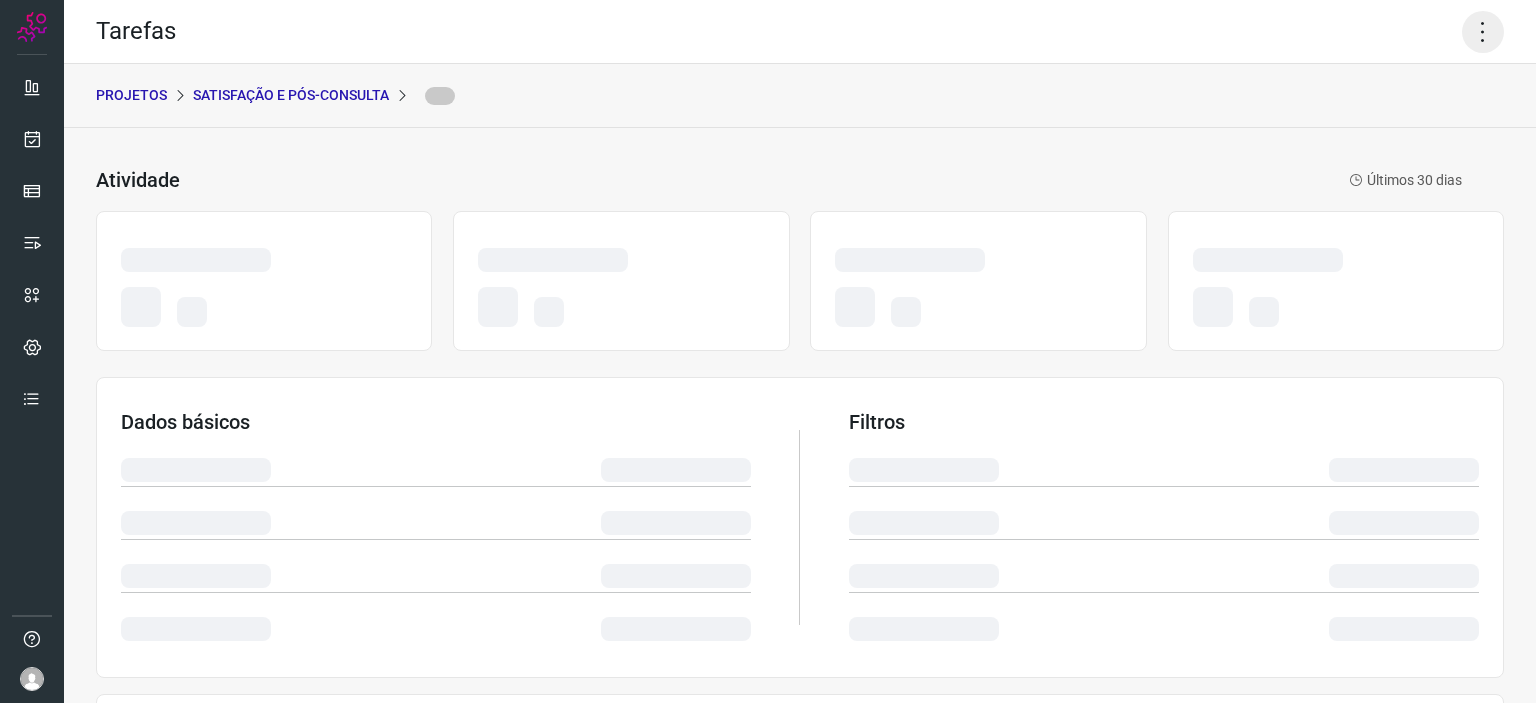 click 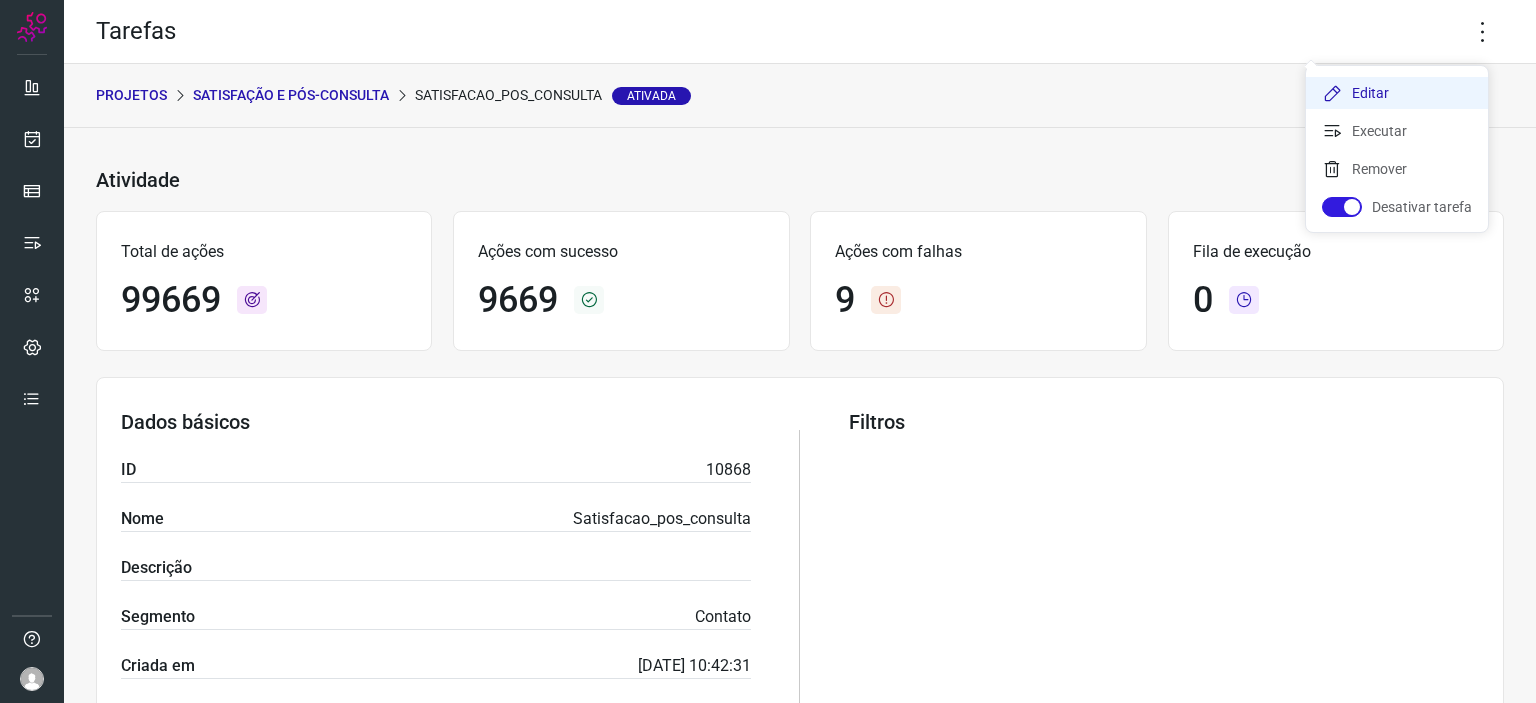 drag, startPoint x: 1320, startPoint y: 85, endPoint x: 1325, endPoint y: 98, distance: 13.928389 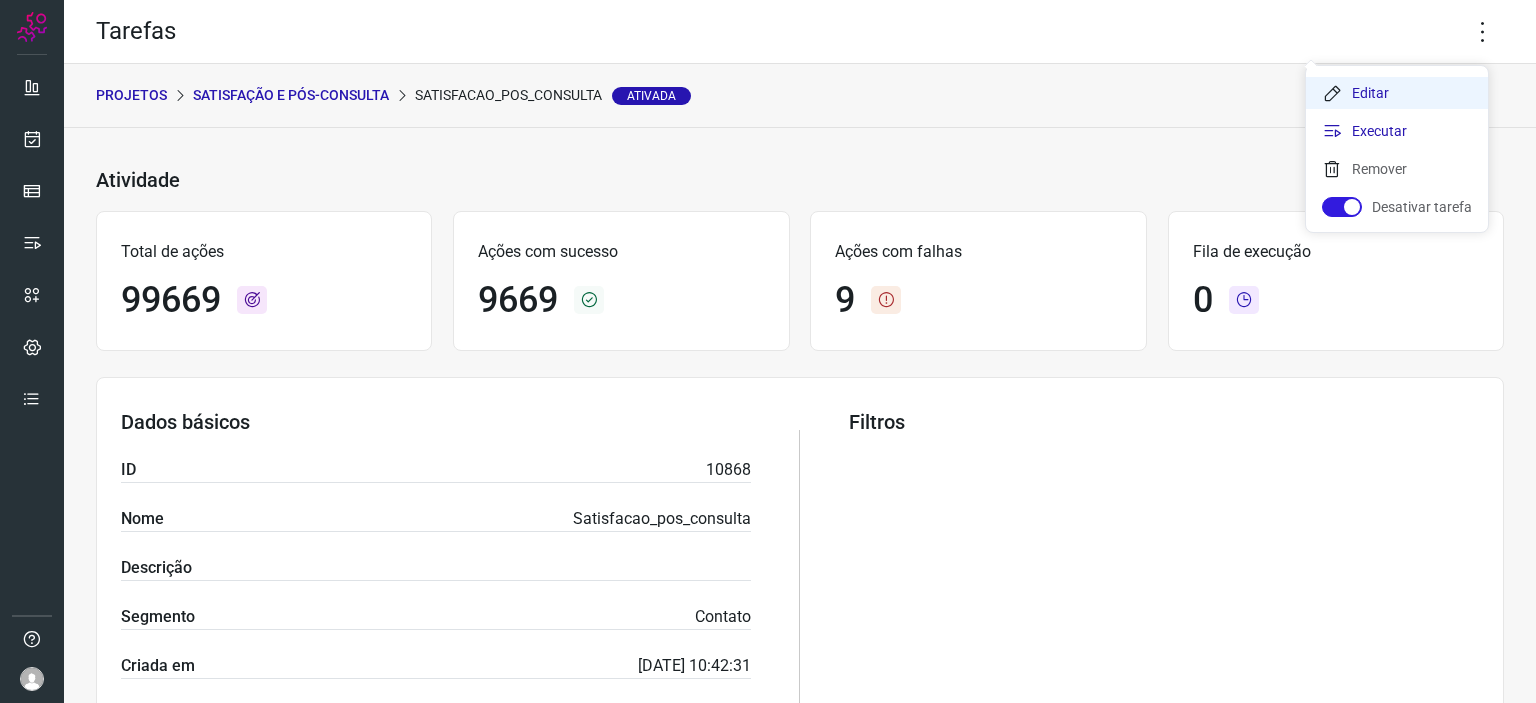 click on "Editar" 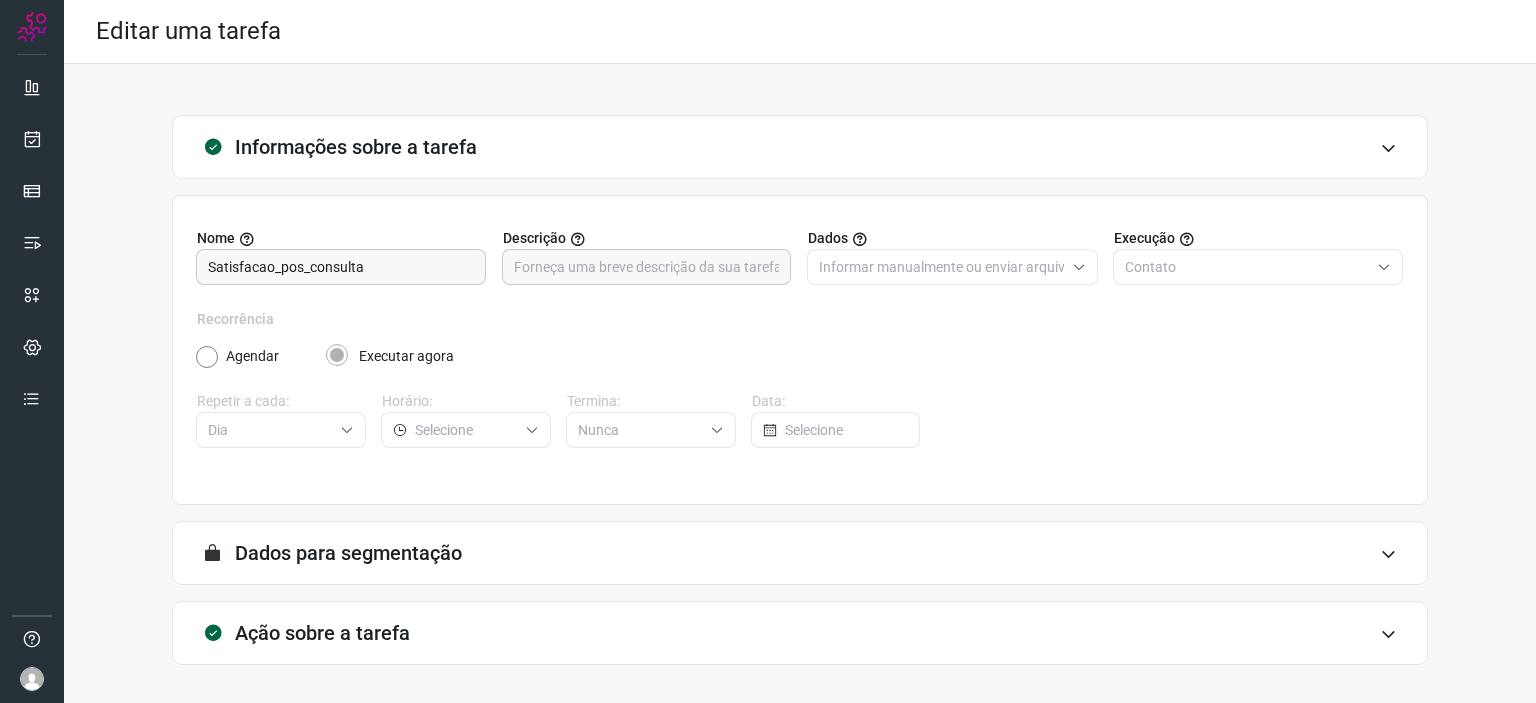click at bounding box center [32, 351] 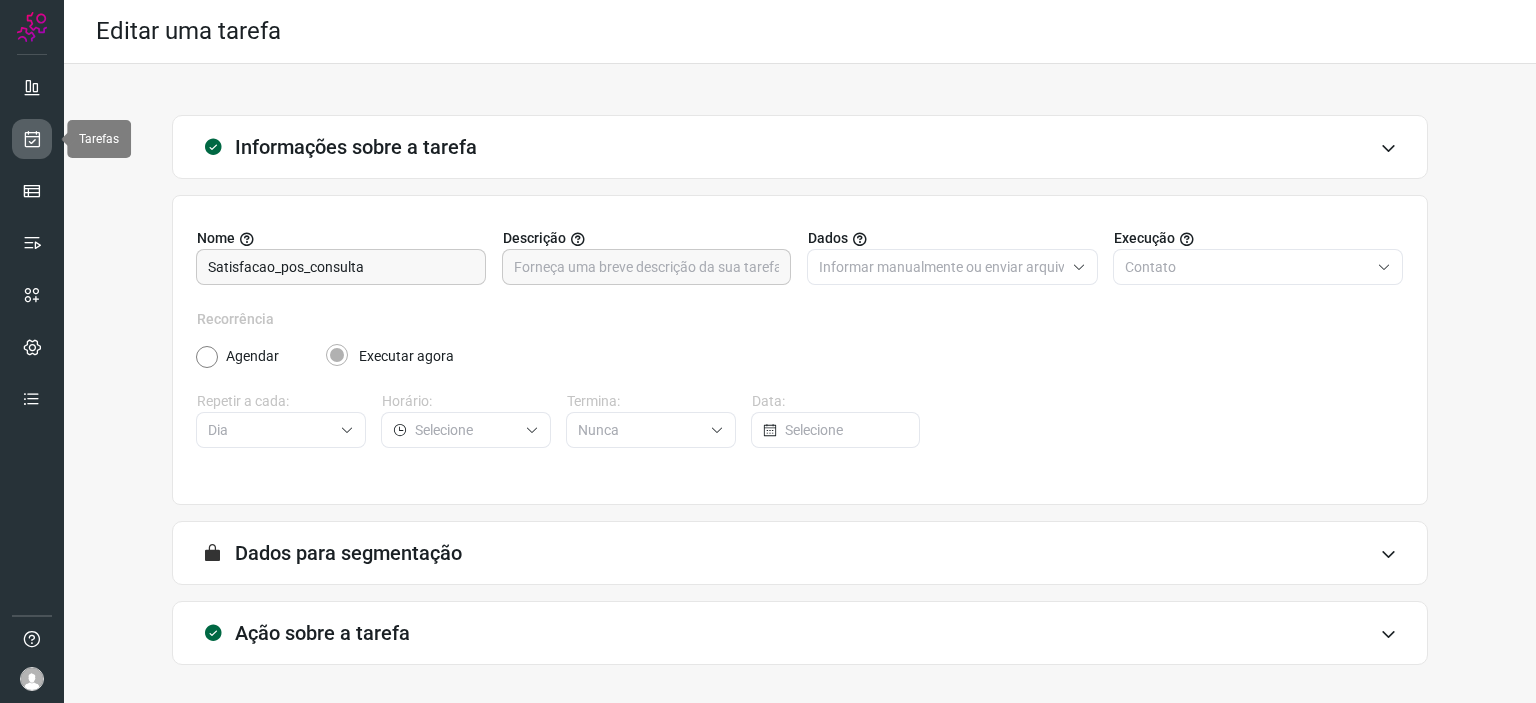 click at bounding box center (32, 139) 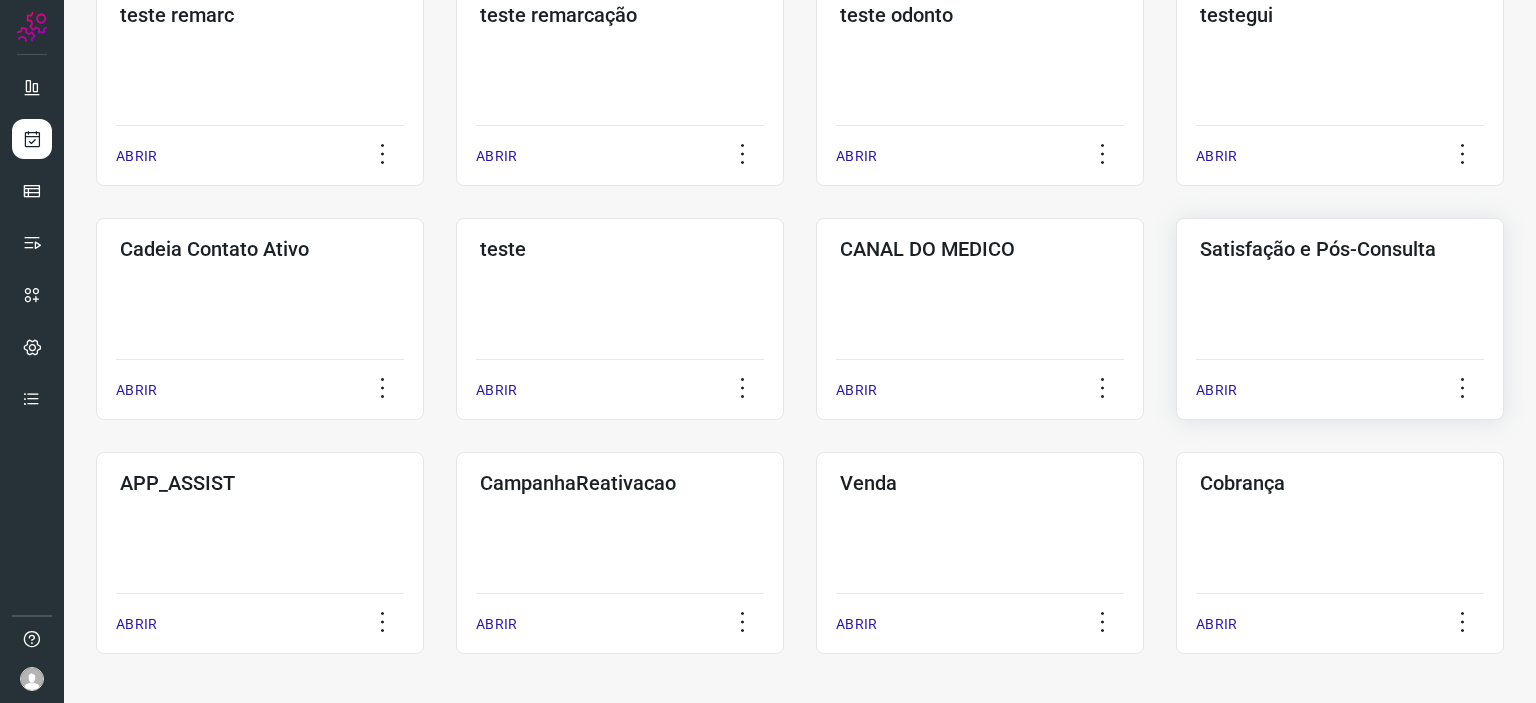 click on "Satisfação e Pós-Consulta  ABRIR" 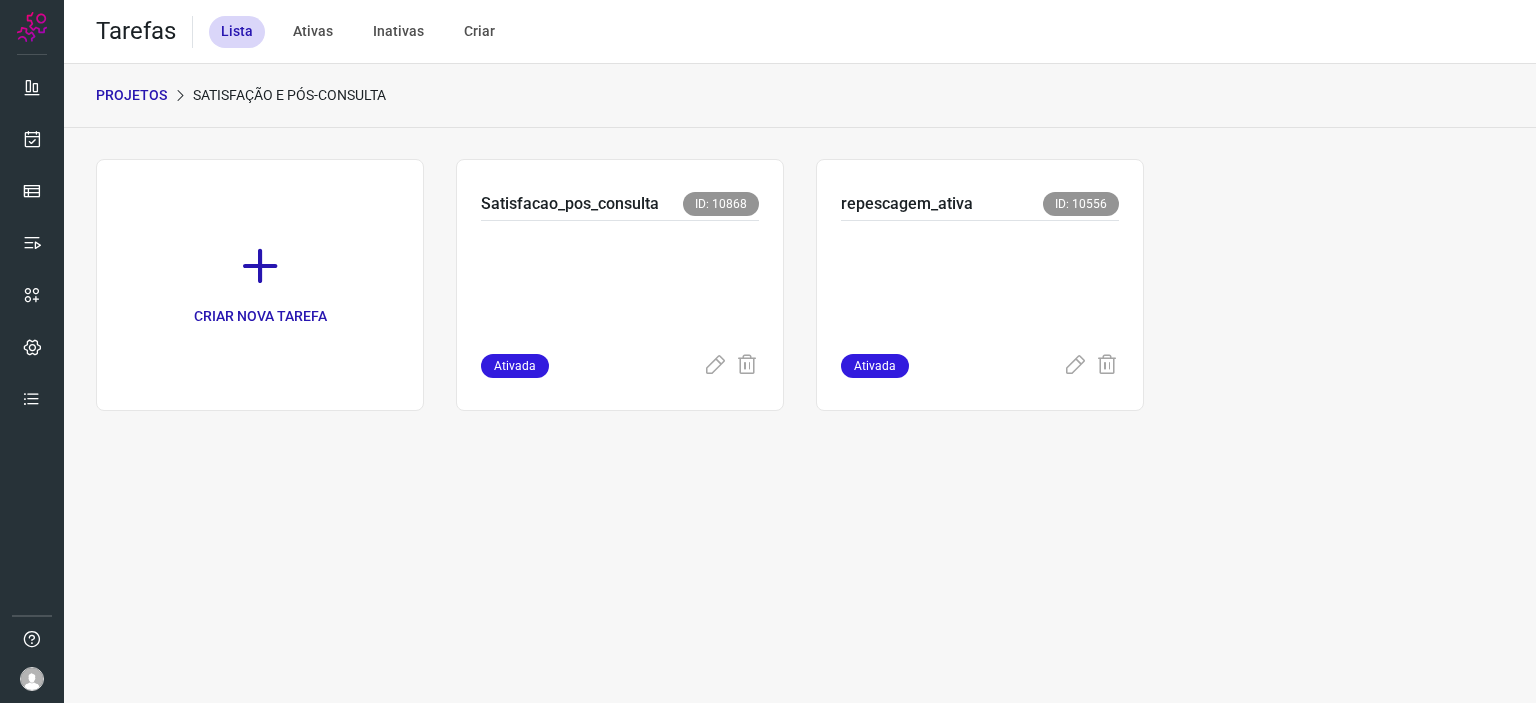 scroll, scrollTop: 0, scrollLeft: 0, axis: both 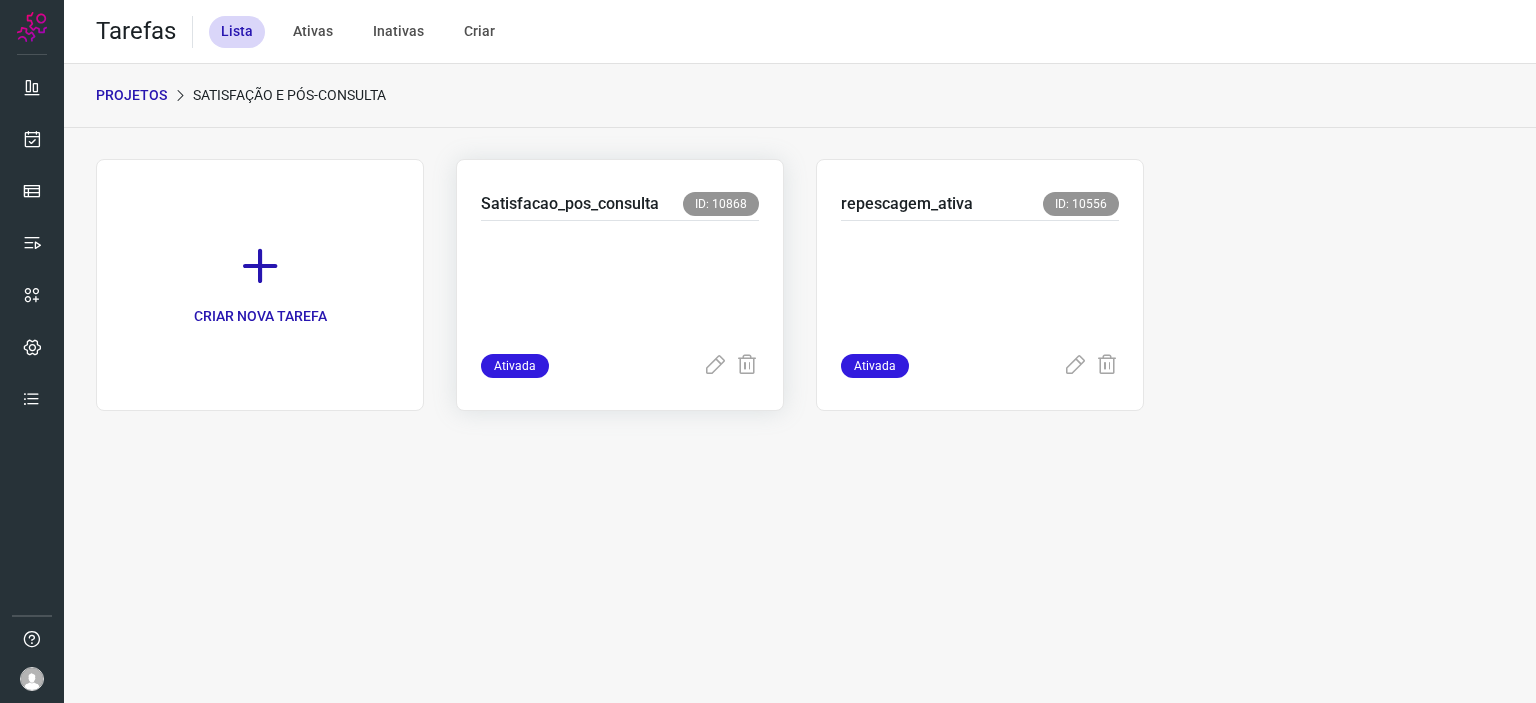 click at bounding box center (620, 283) 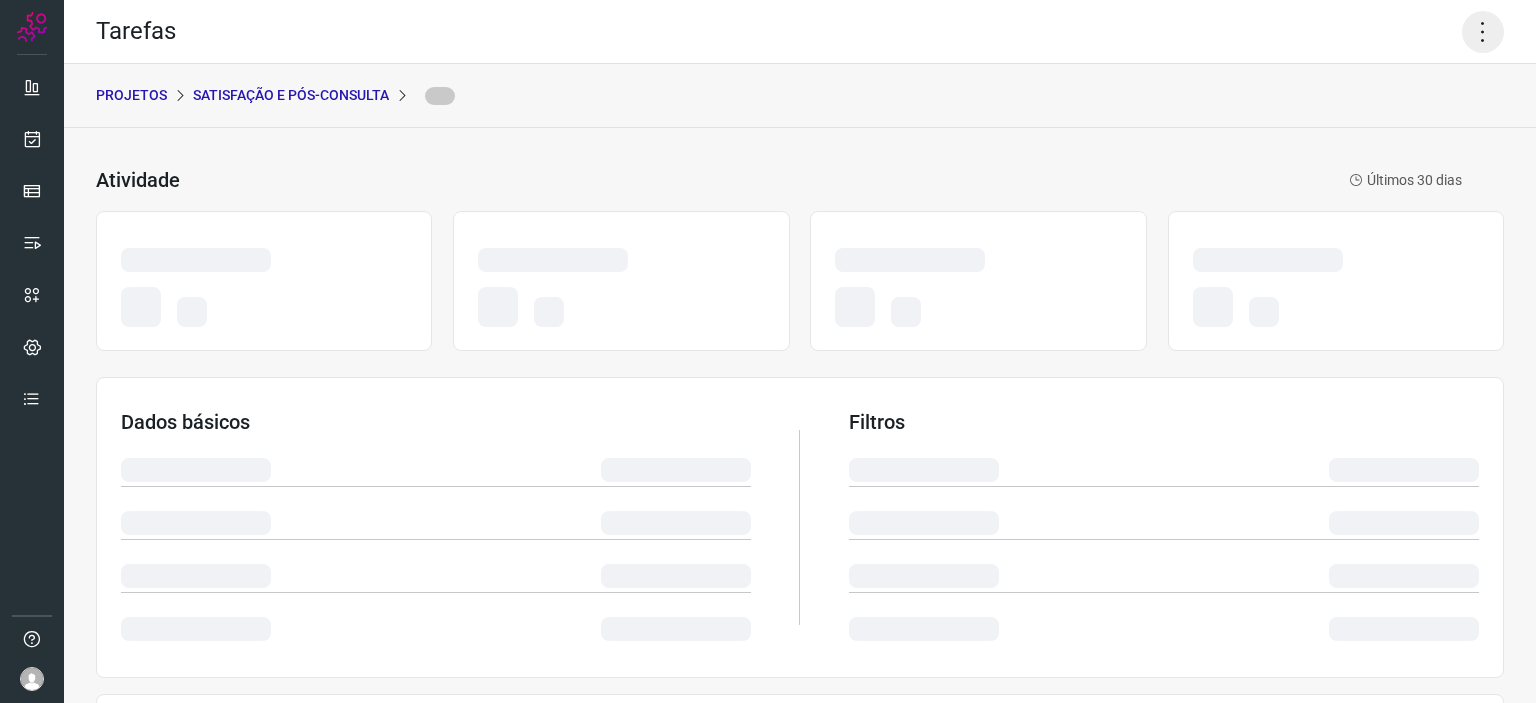 click 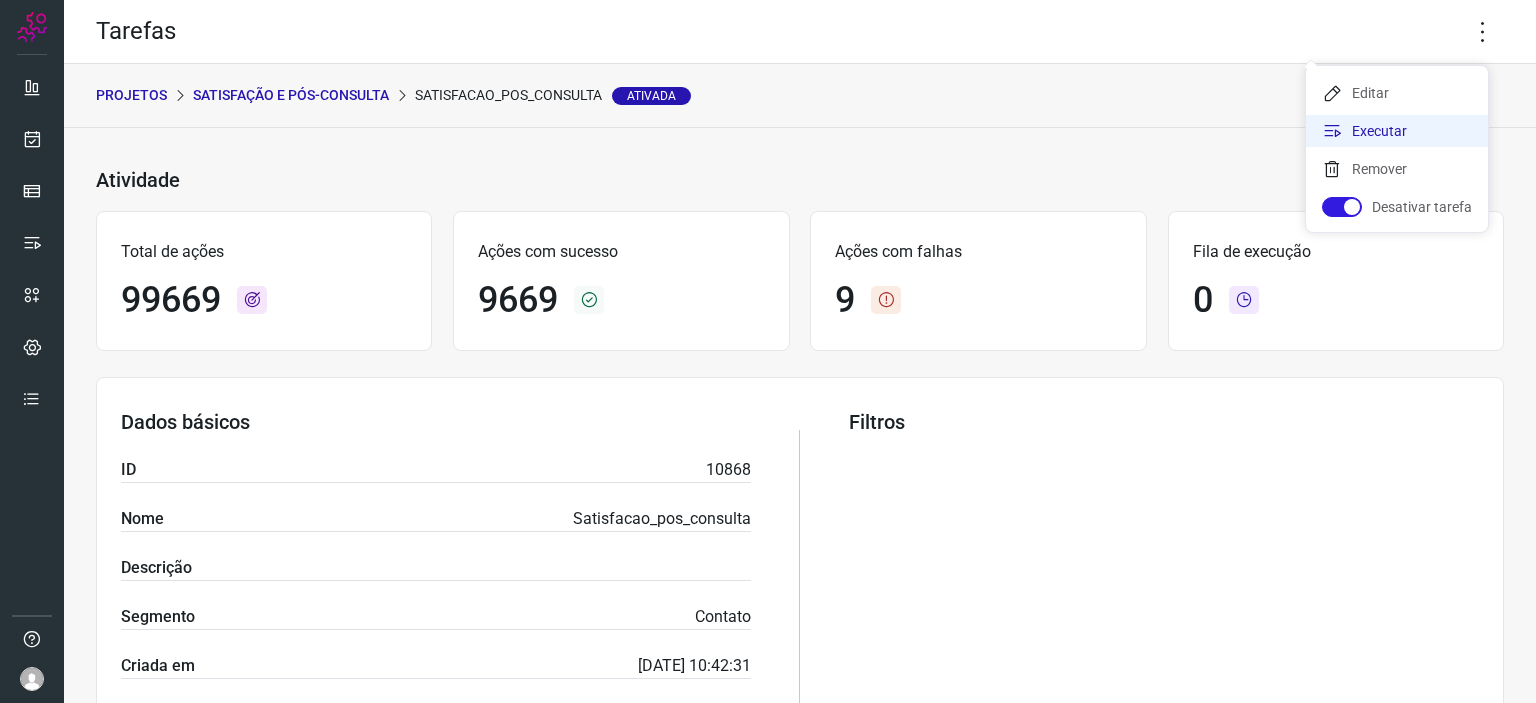 click on "Executar" 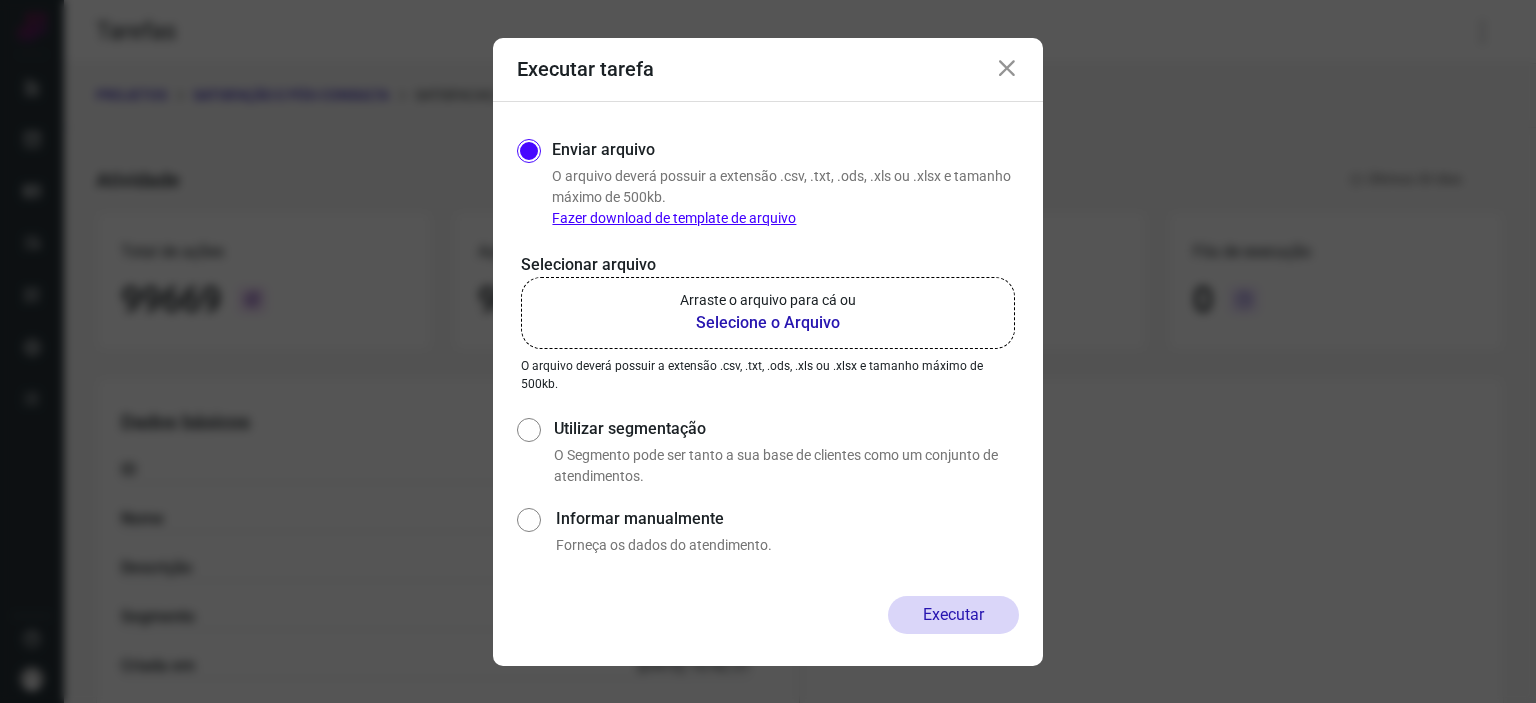 click on "Selecione o Arquivo" at bounding box center [768, 323] 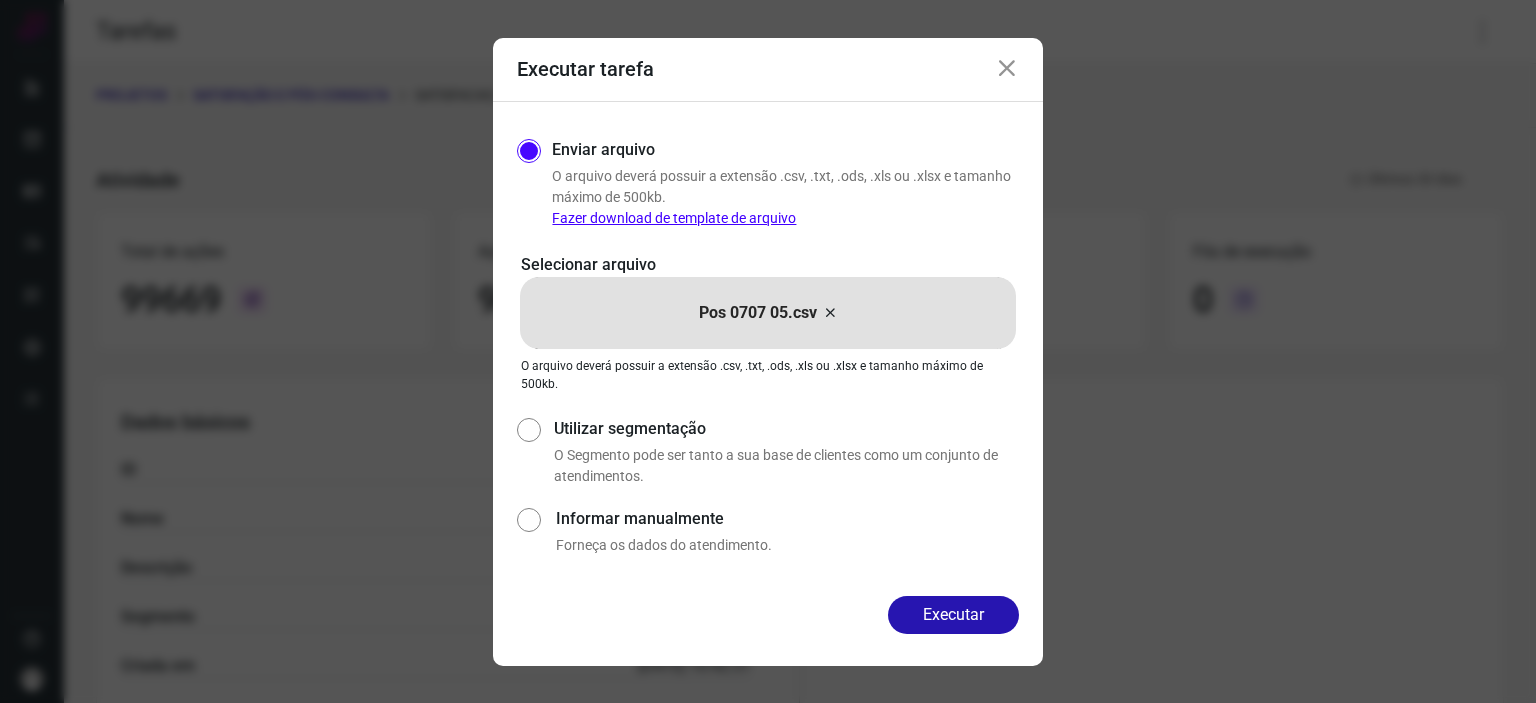 click at bounding box center (1007, 69) 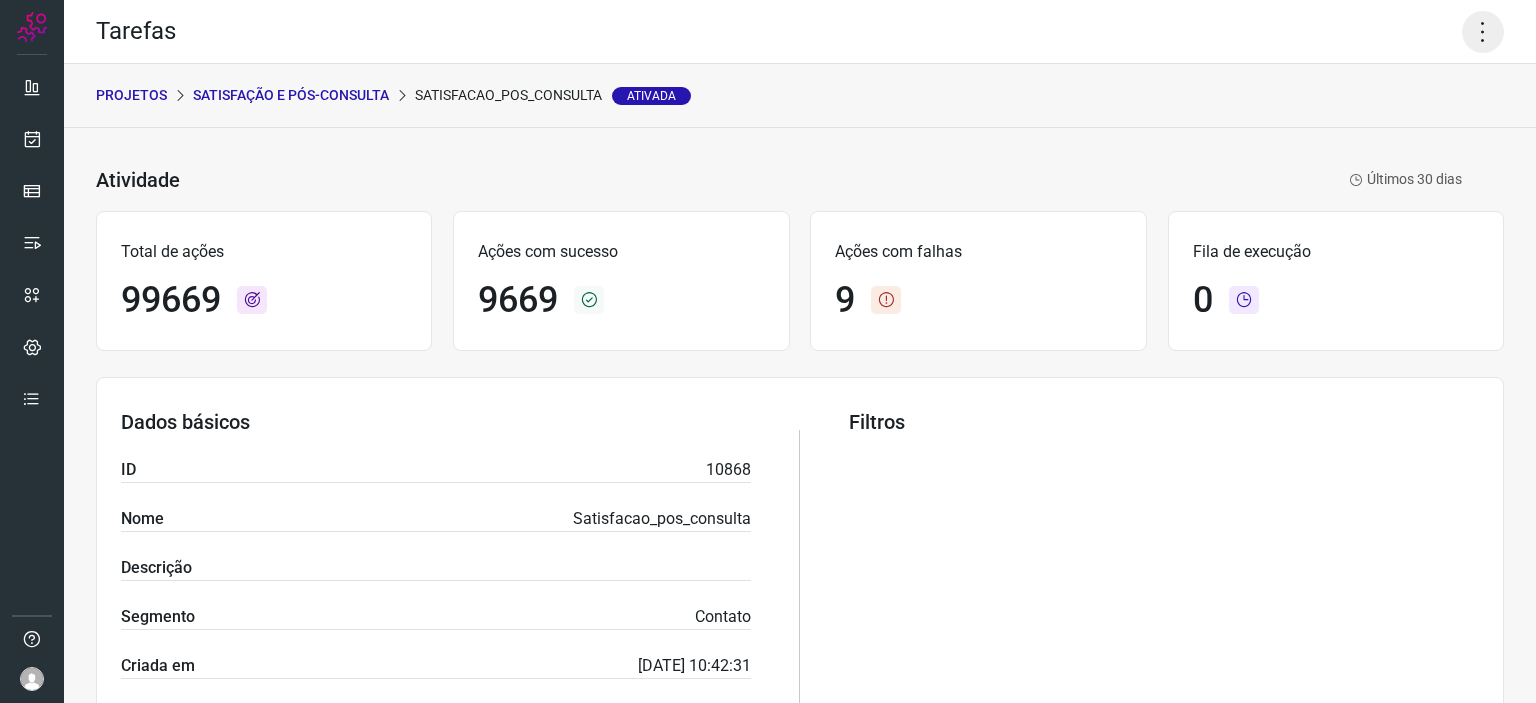 click 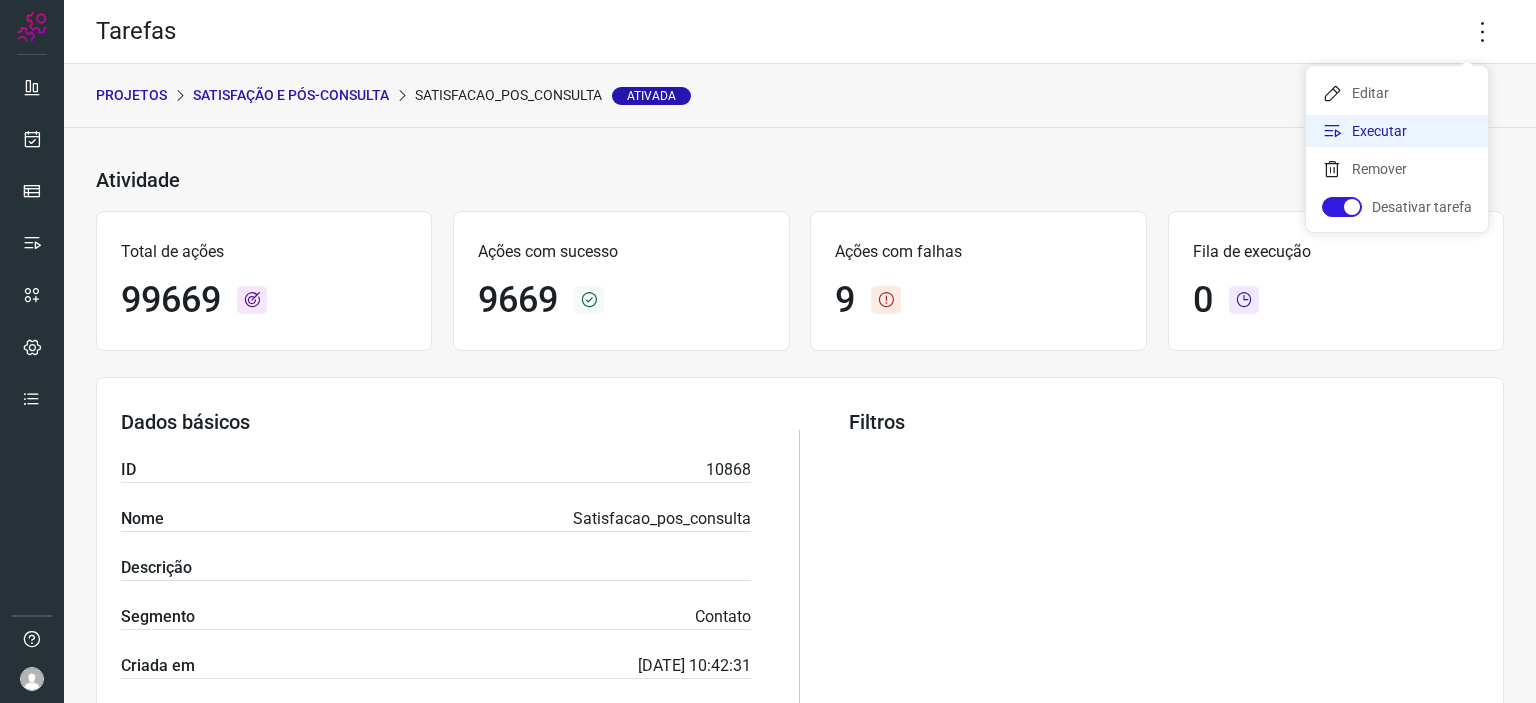 click on "Executar" 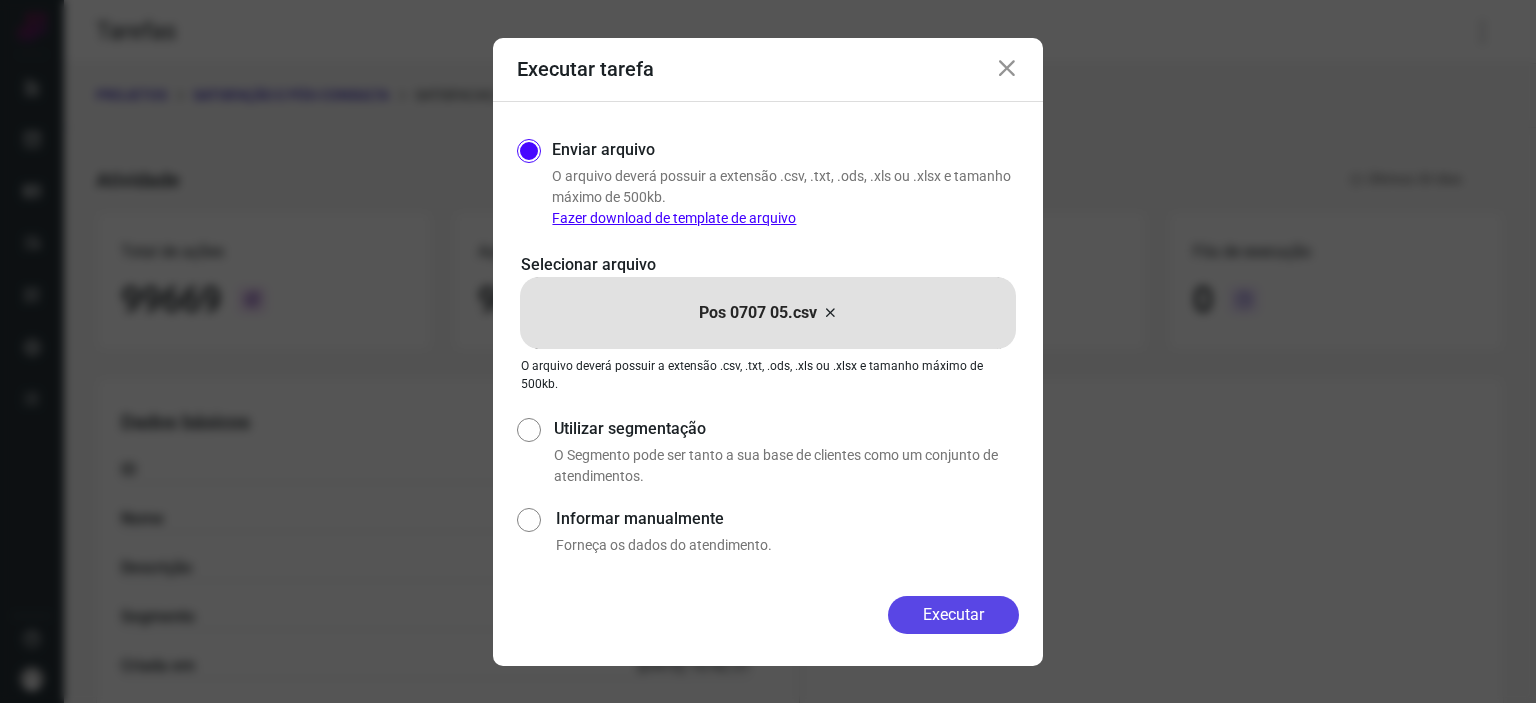 click on "Executar" at bounding box center (953, 615) 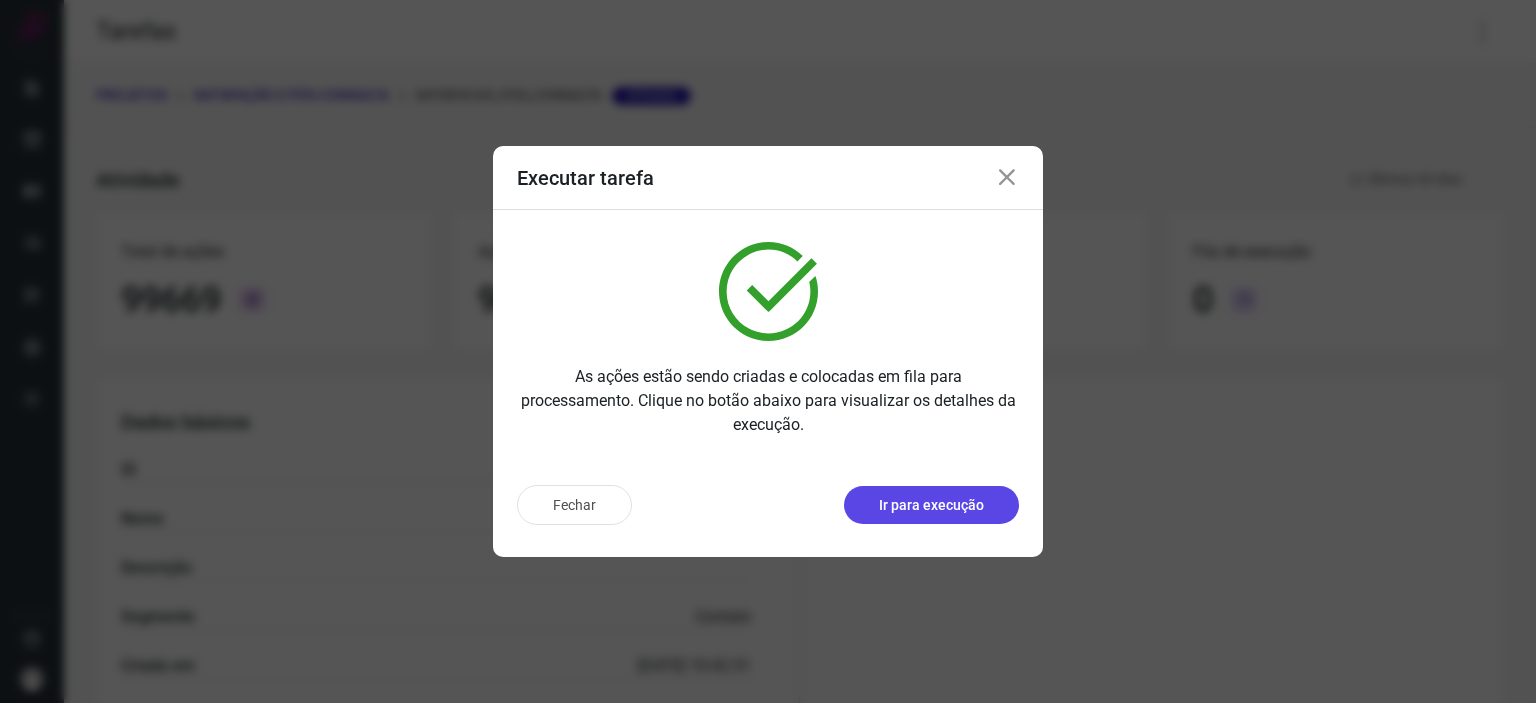 click on "Ir para execução" at bounding box center (931, 505) 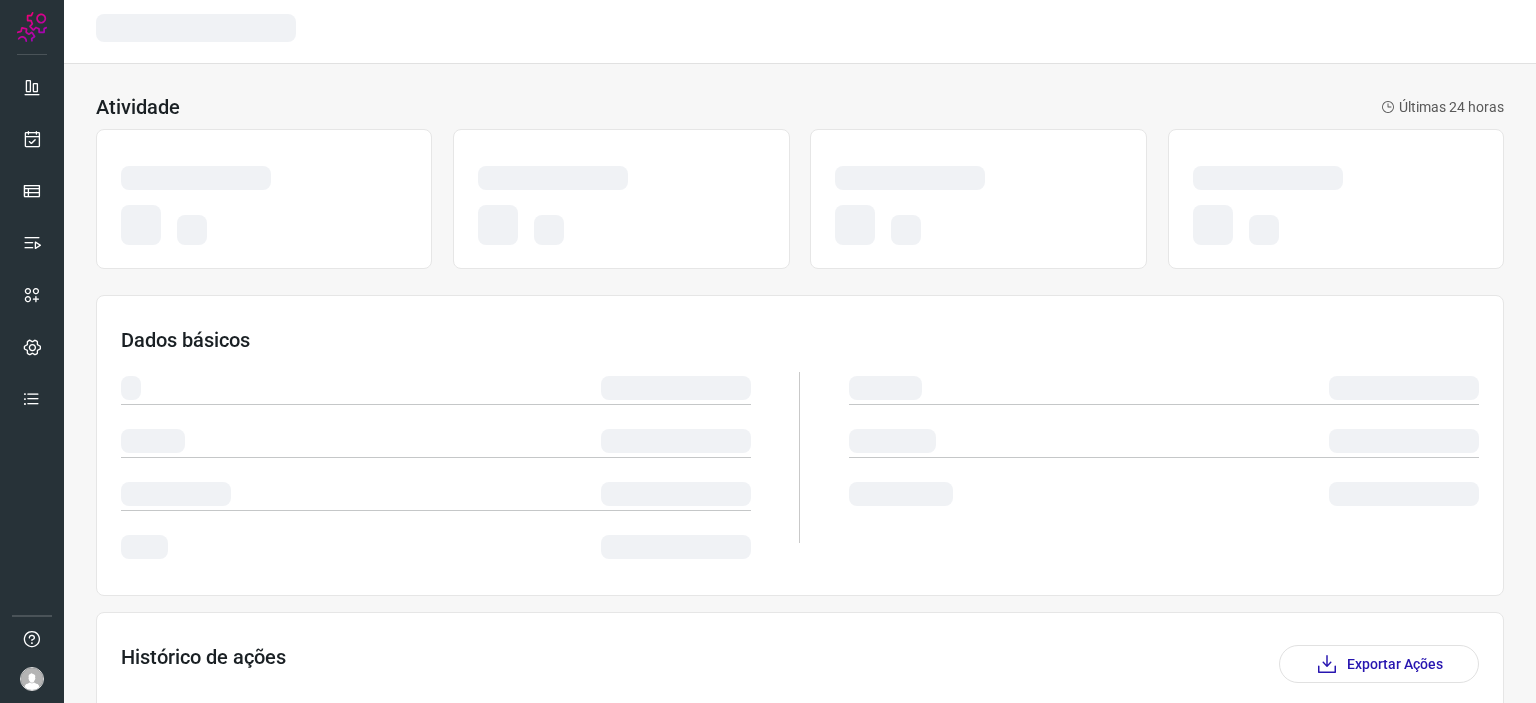 scroll, scrollTop: 0, scrollLeft: 0, axis: both 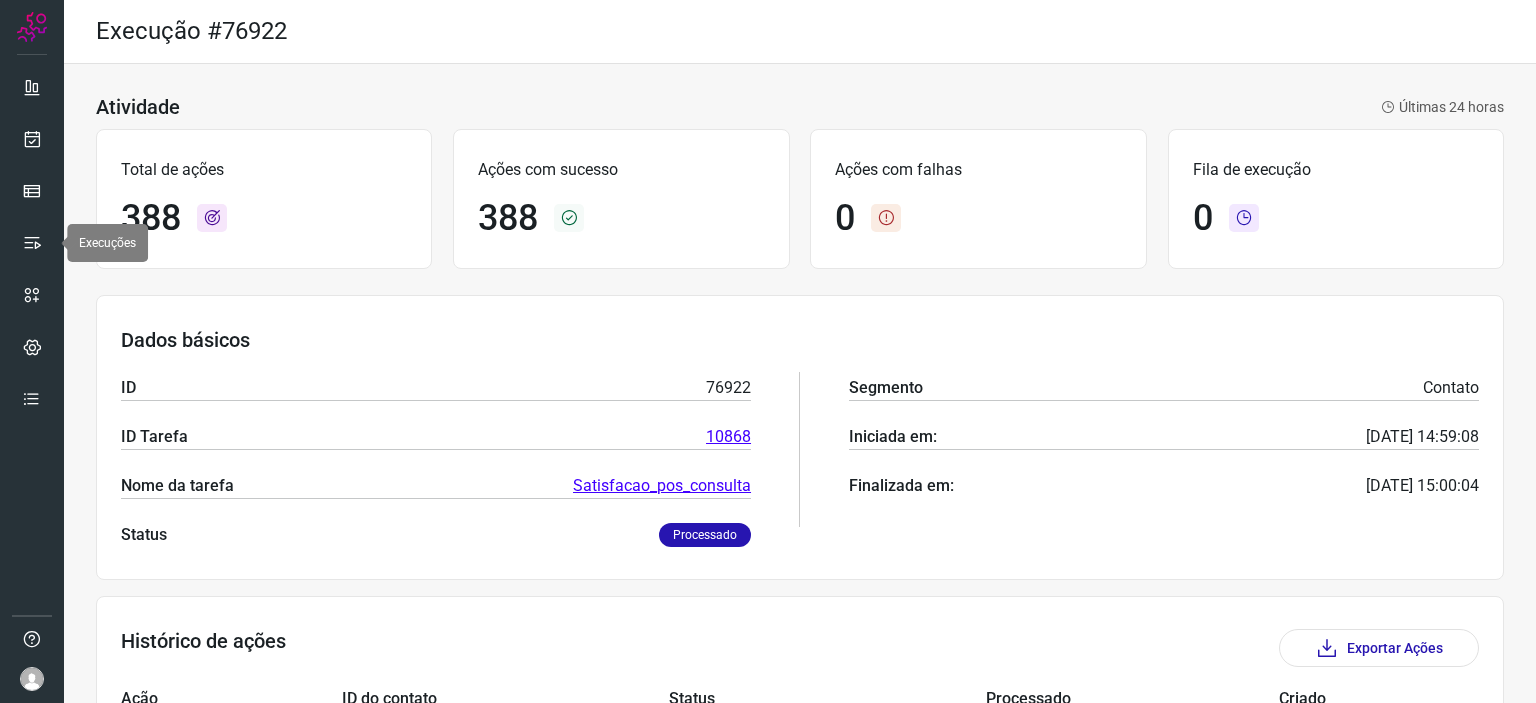 click at bounding box center [32, 351] 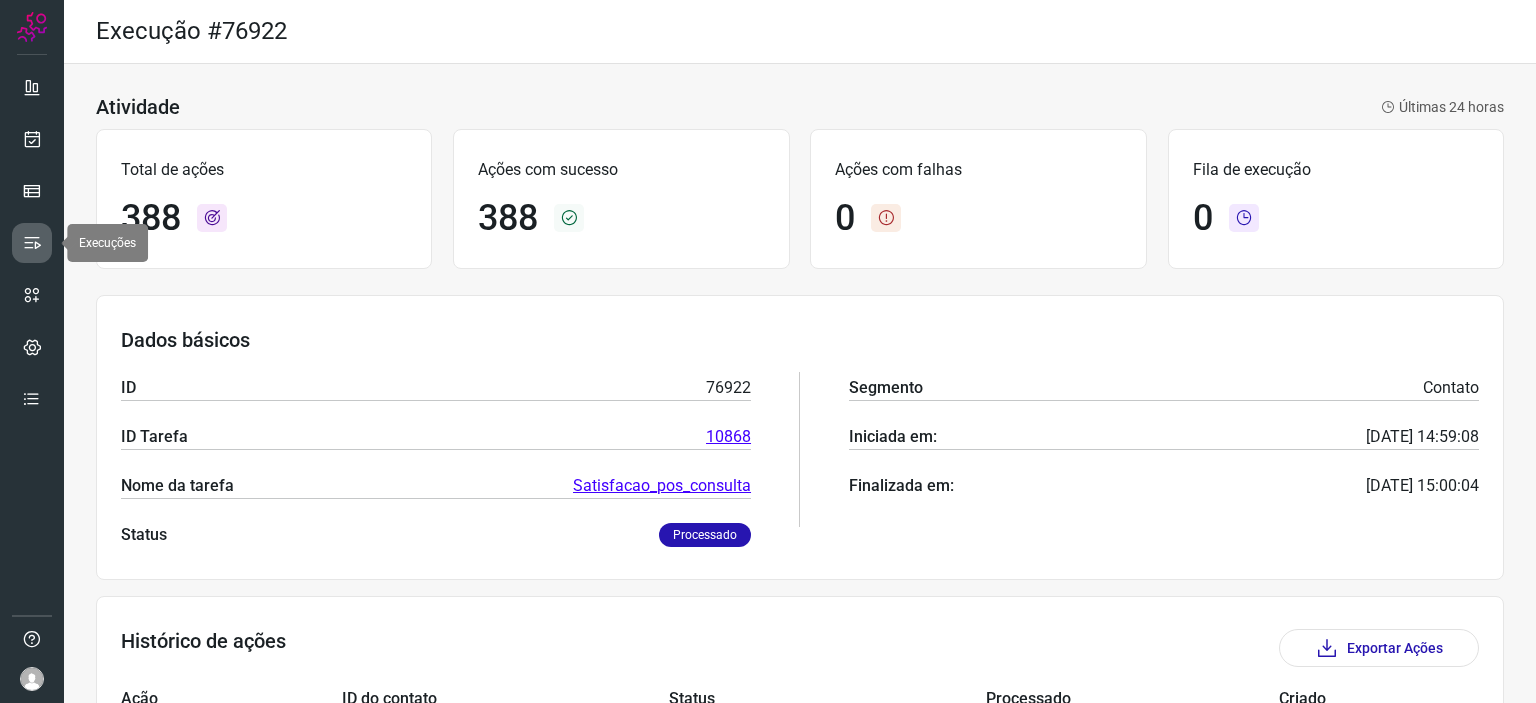 click at bounding box center [32, 243] 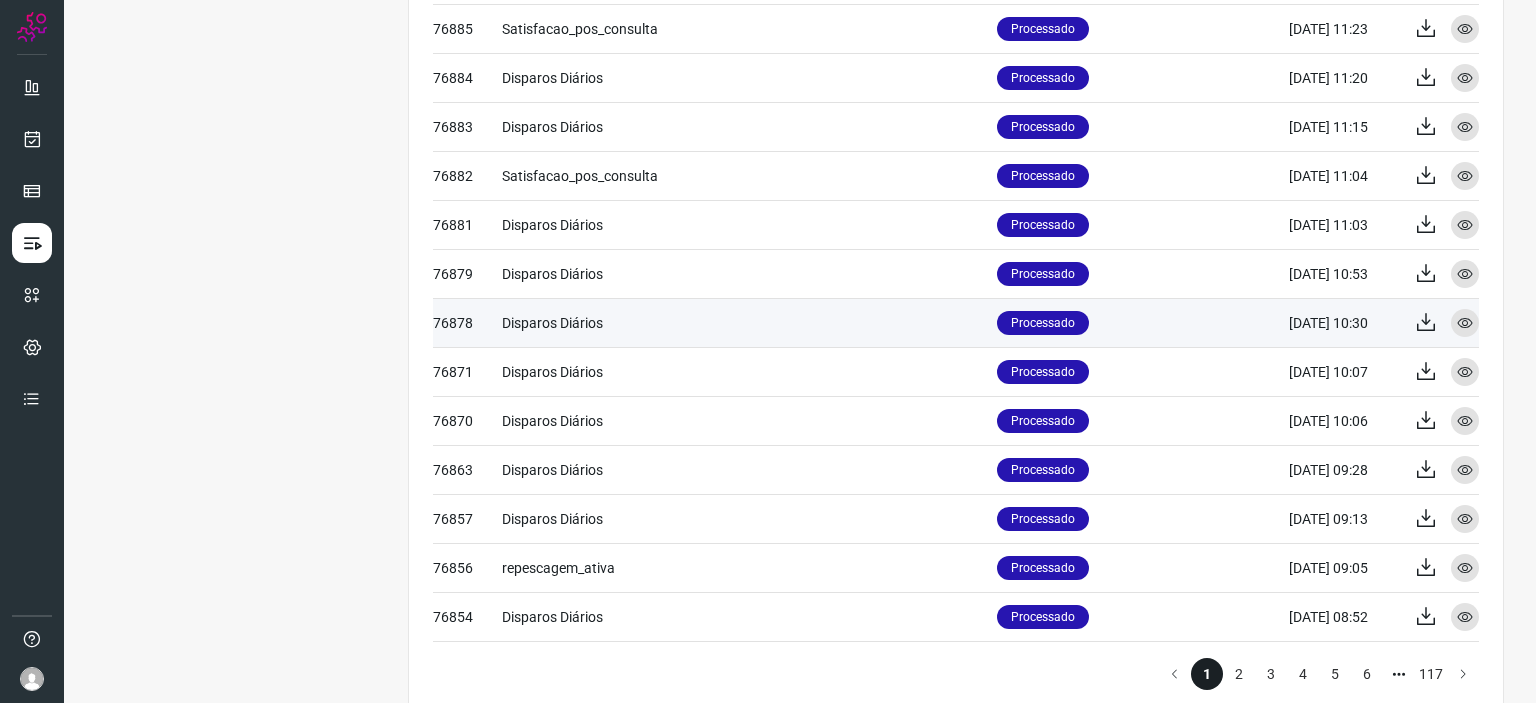 scroll, scrollTop: 816, scrollLeft: 0, axis: vertical 